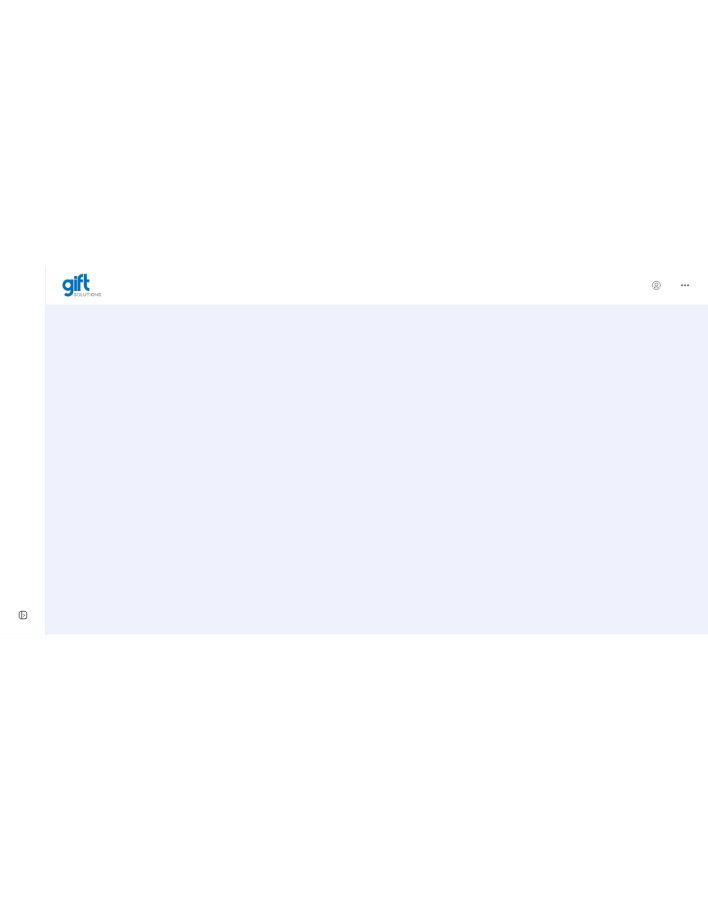 scroll, scrollTop: 0, scrollLeft: 0, axis: both 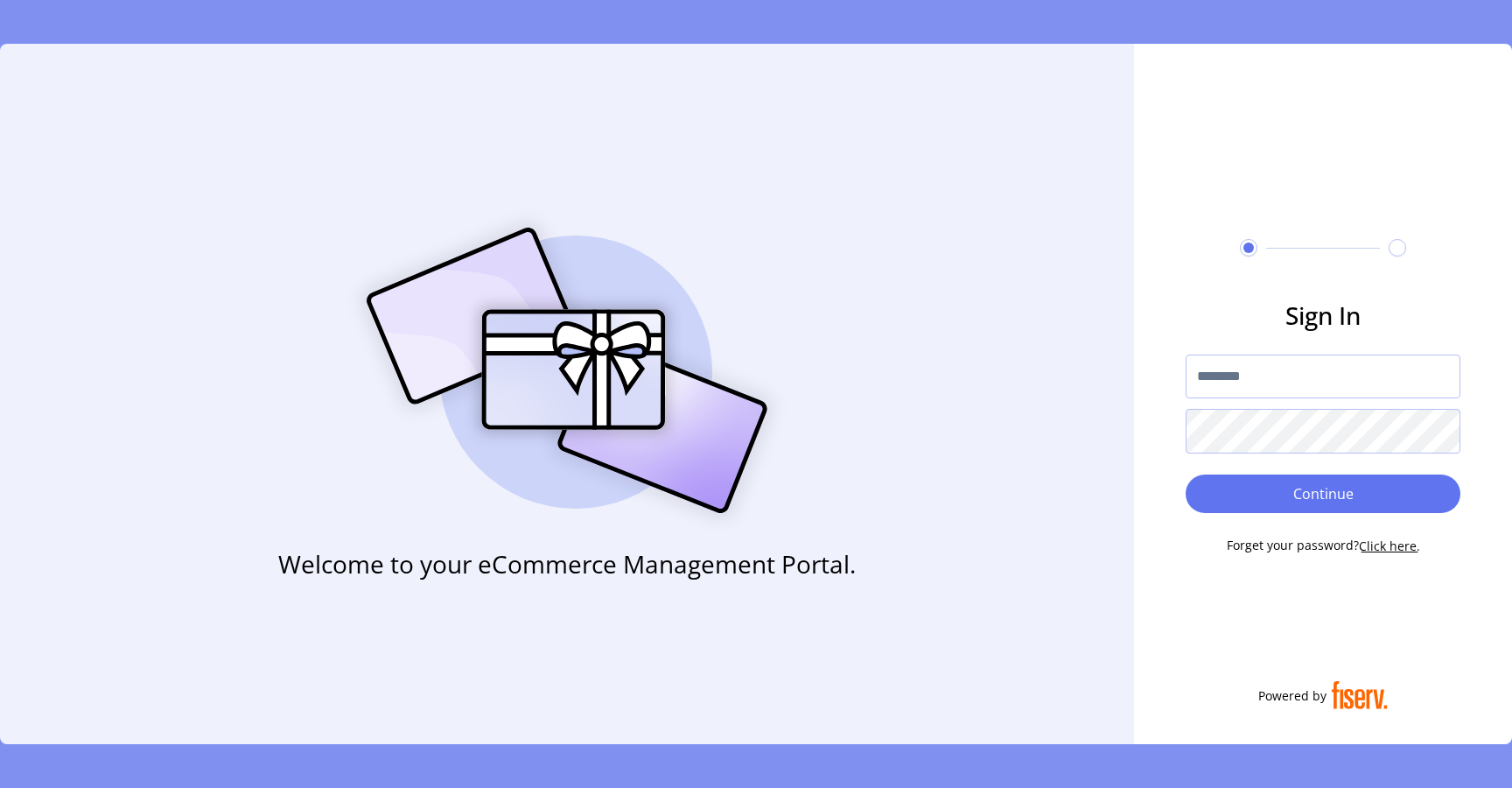 click at bounding box center [1323, 376] 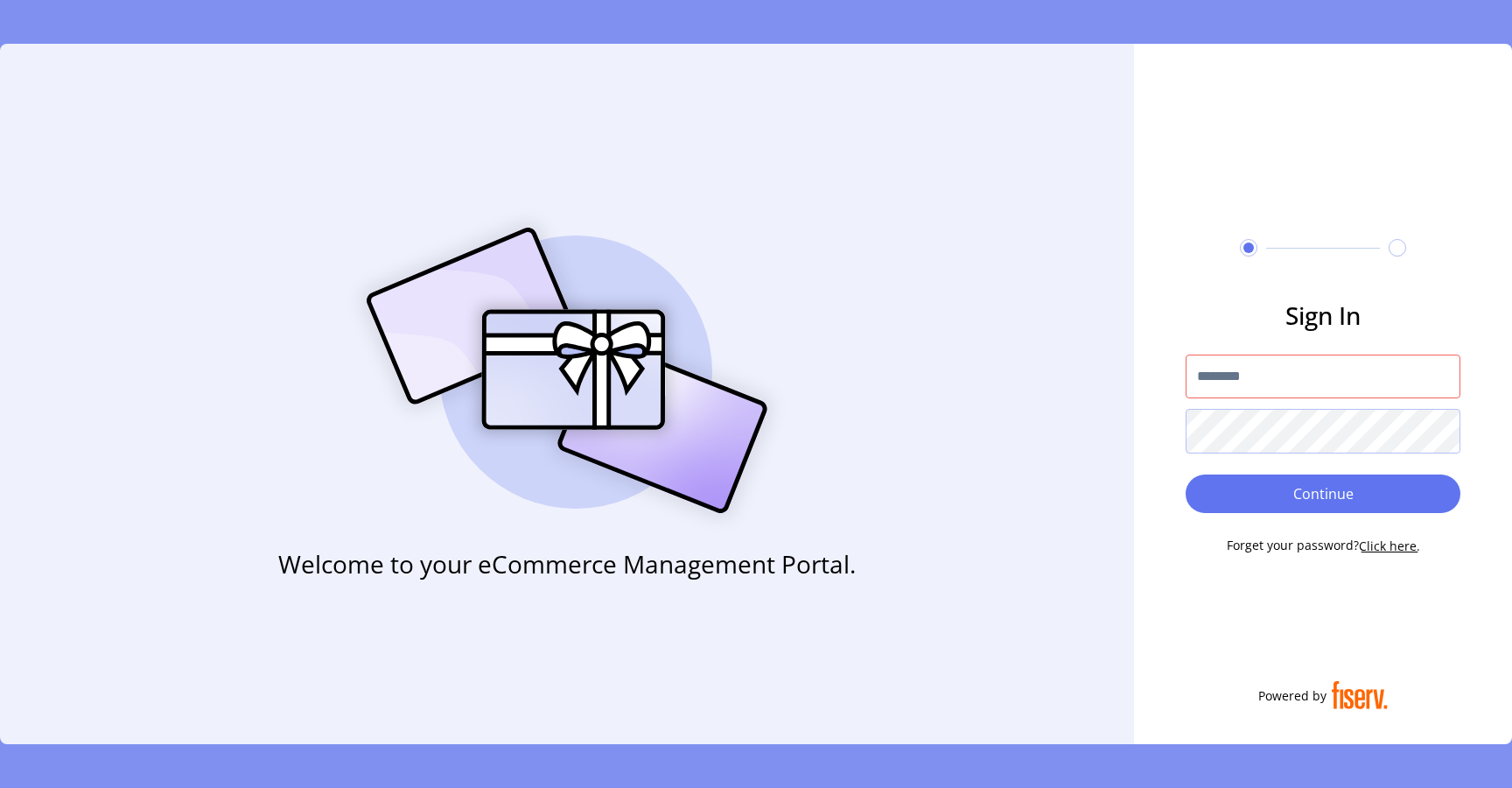 type on "**********" 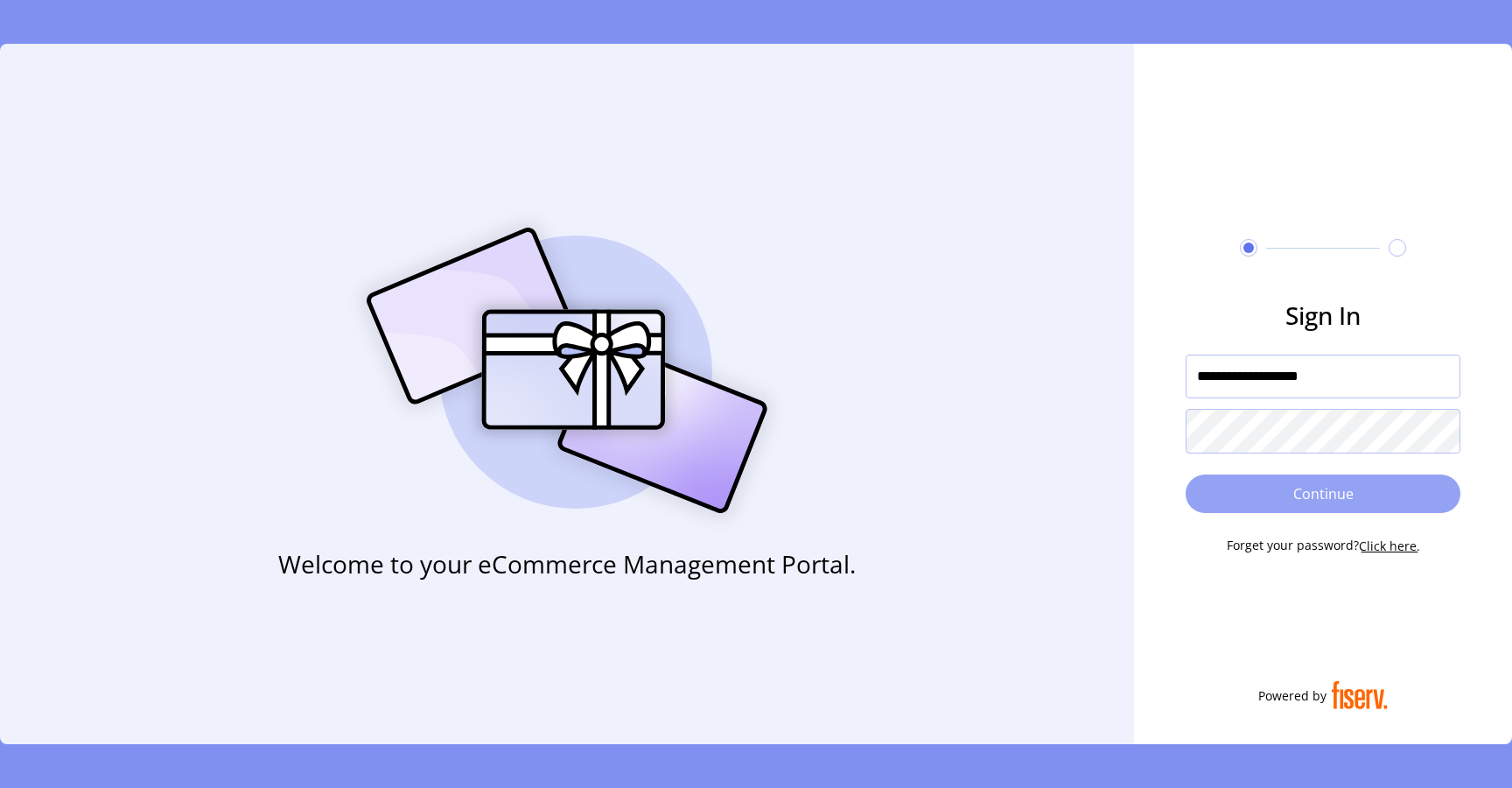 click on "Continue" at bounding box center [1323, 494] 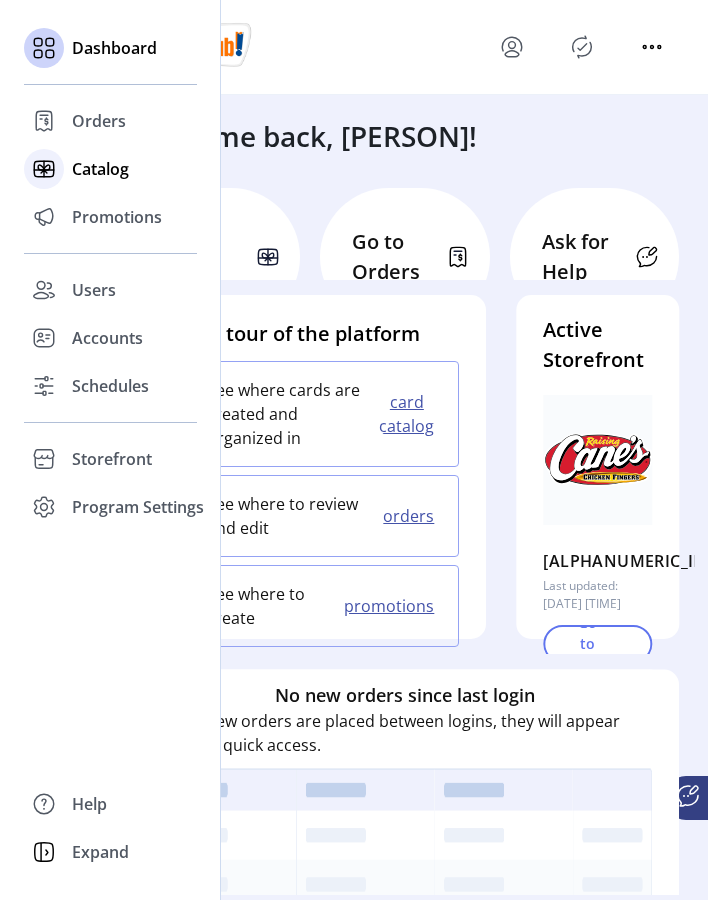 click on "Catalog" at bounding box center (99, 121) 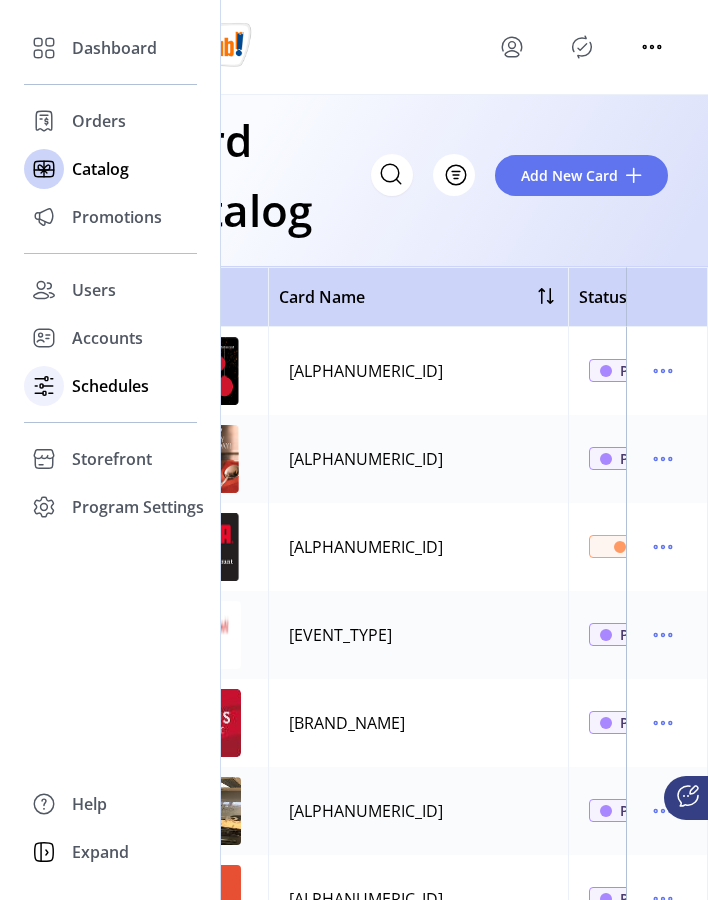 click on "Schedules" at bounding box center (114, 48) 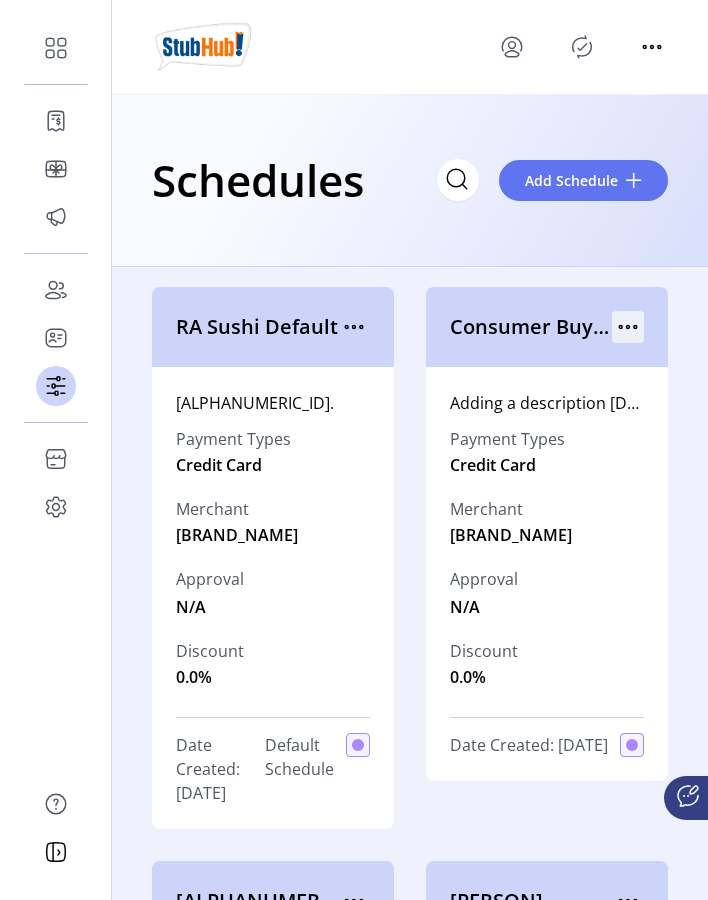 click at bounding box center [354, 327] 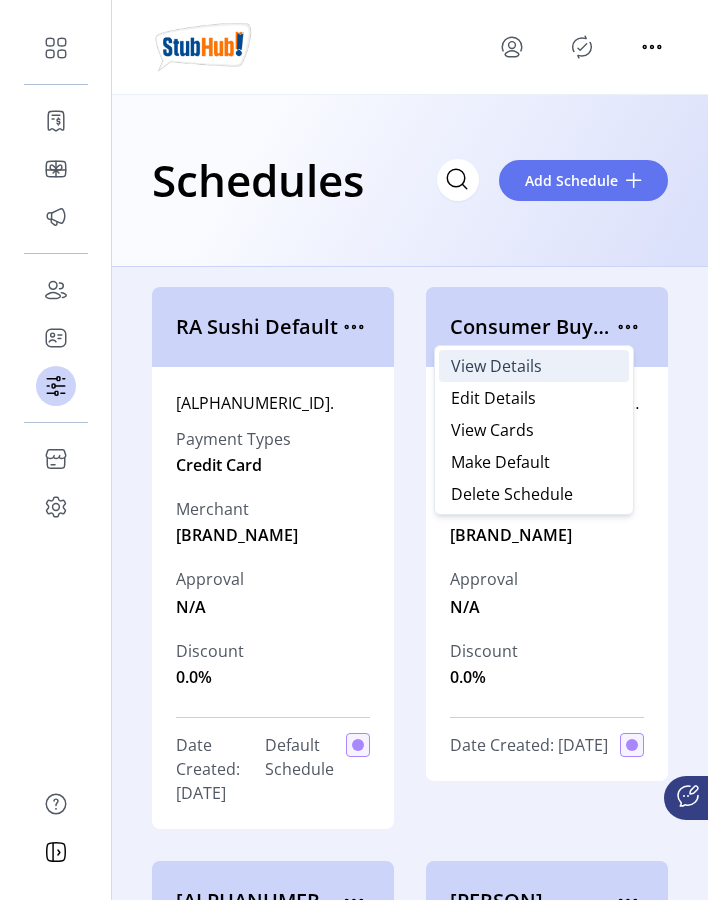 click on "View Details" at bounding box center (534, 366) 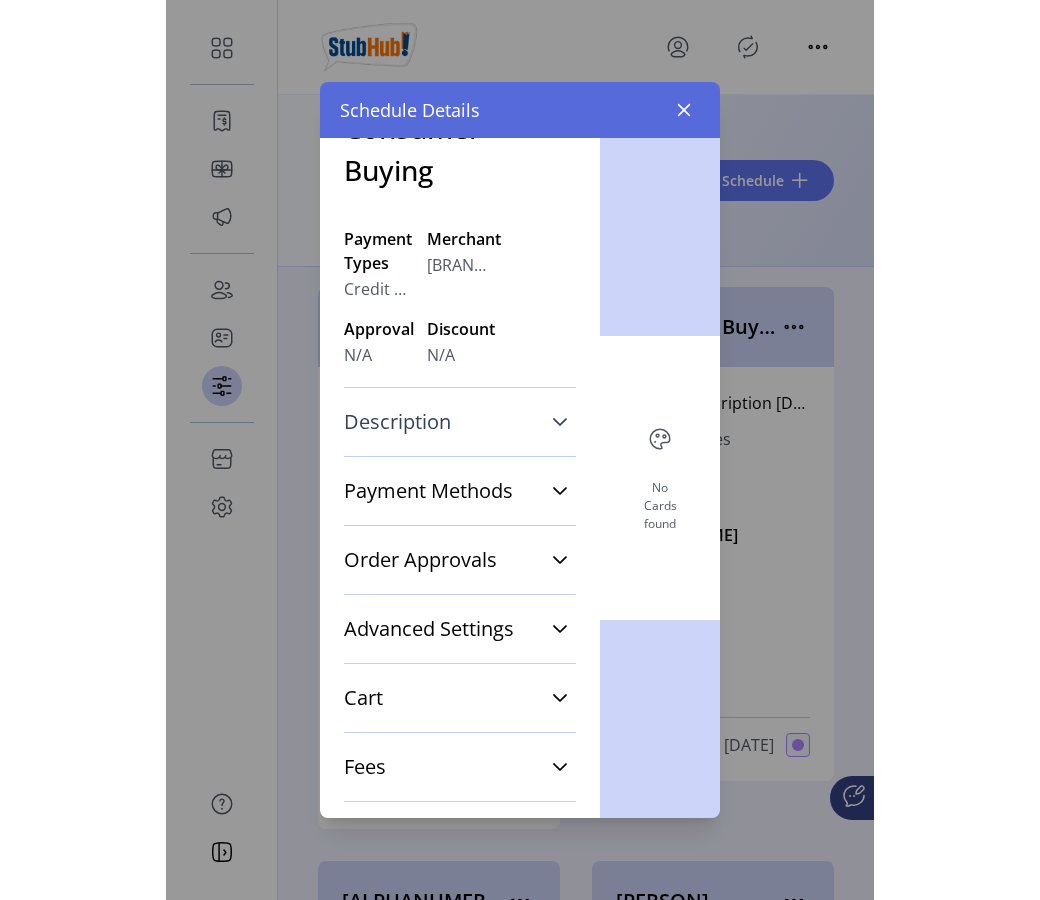 scroll, scrollTop: 276, scrollLeft: 0, axis: vertical 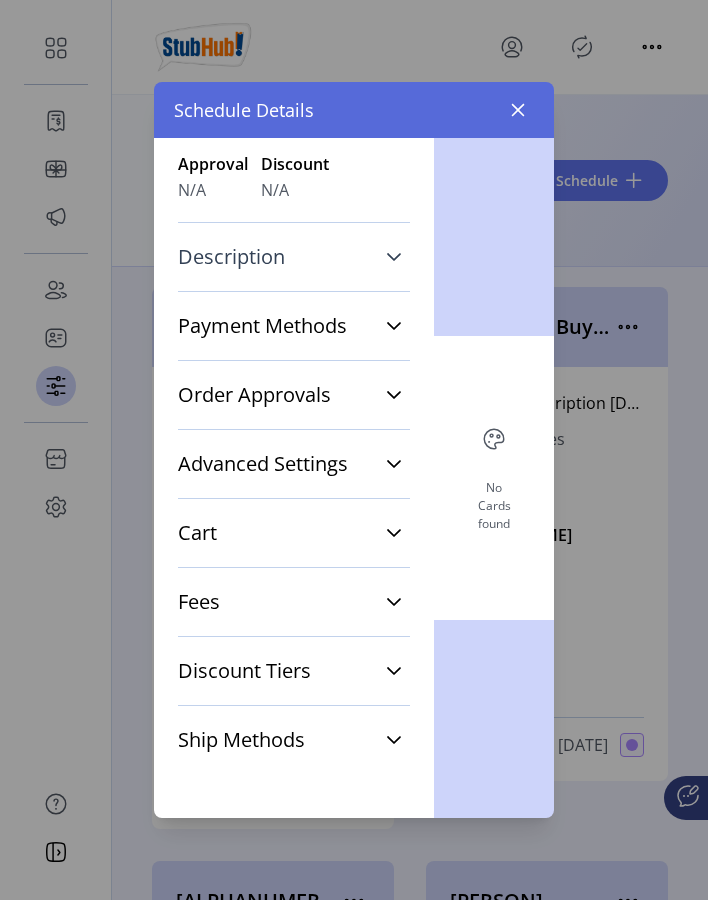click on "Description" at bounding box center [294, 257] 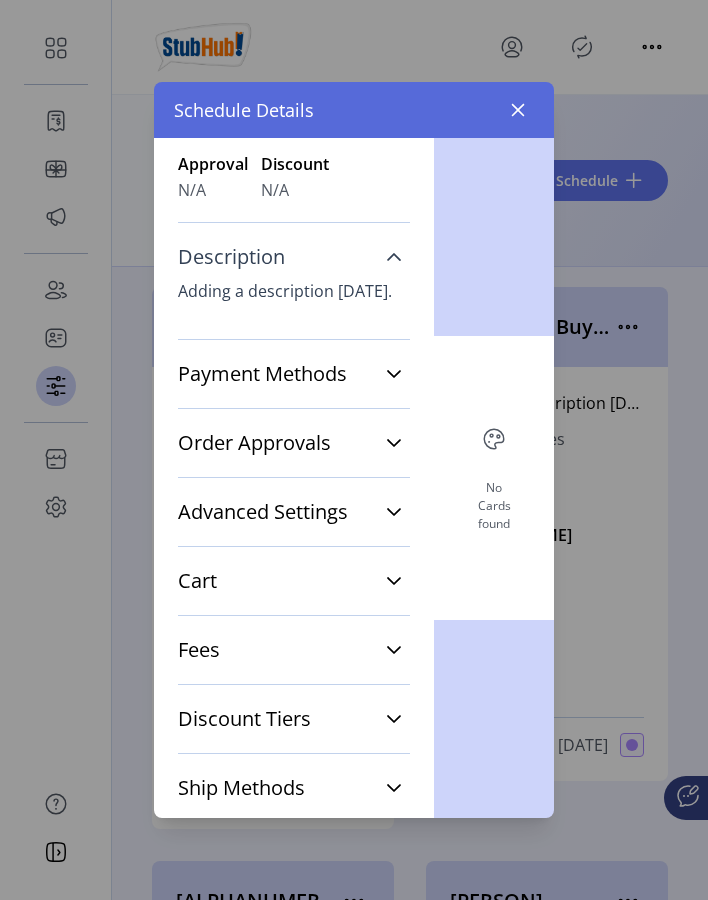 click on "Description" at bounding box center [294, 257] 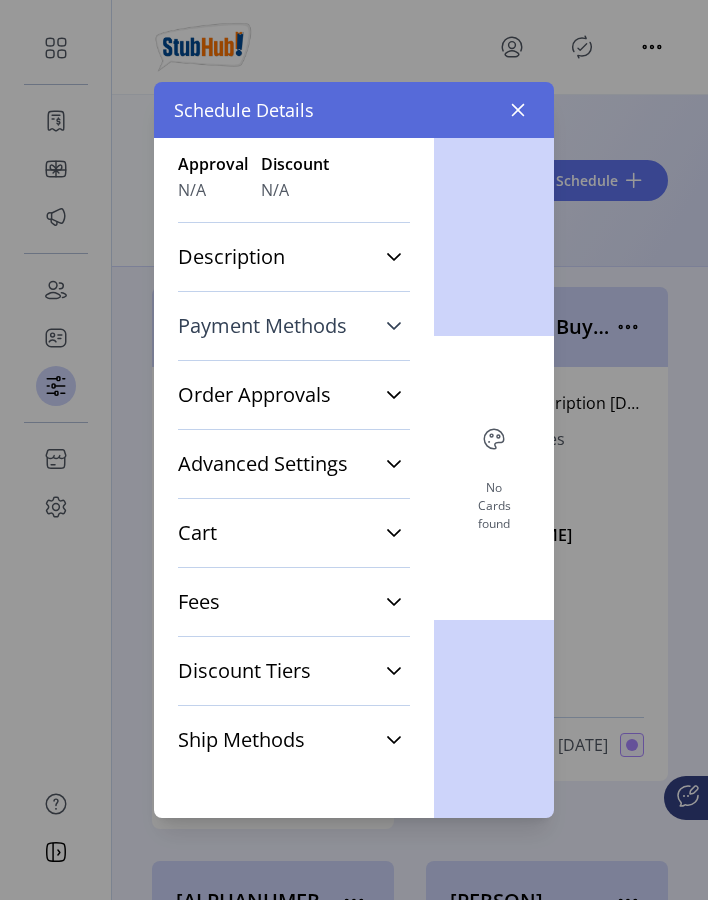 click on "Payment Methods" at bounding box center [262, 326] 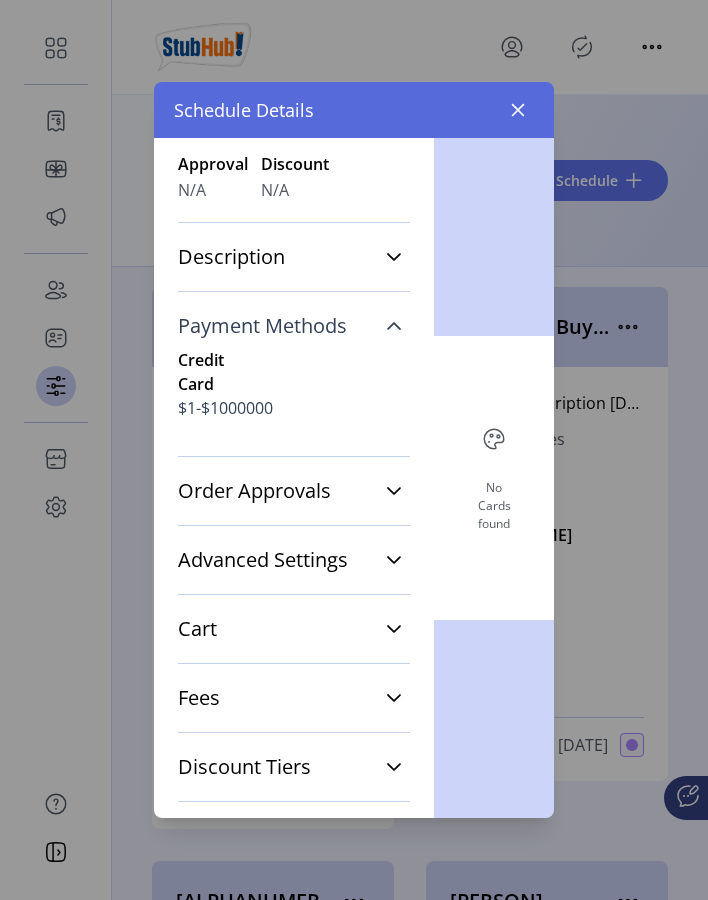 click on "Payment Methods" at bounding box center [262, 326] 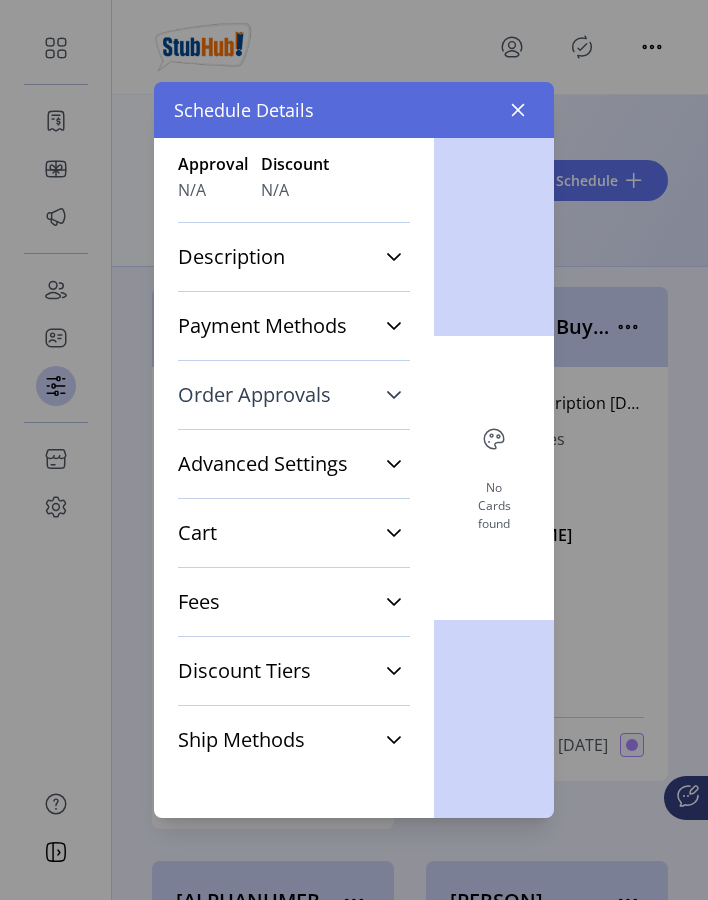 click on "Order Approvals" at bounding box center [294, 395] 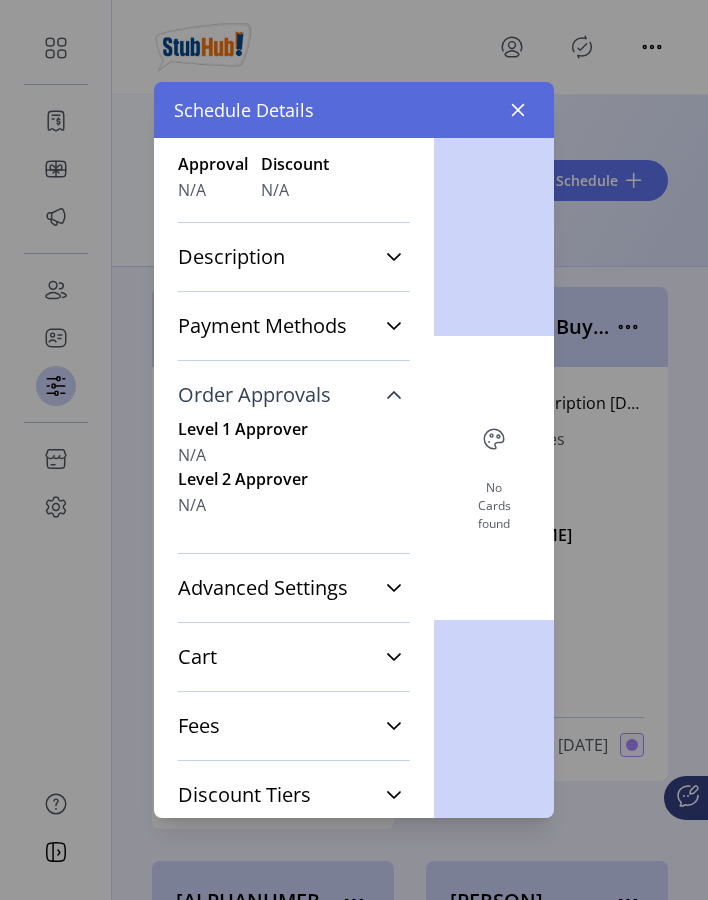 click on "Order Approvals" at bounding box center (294, 395) 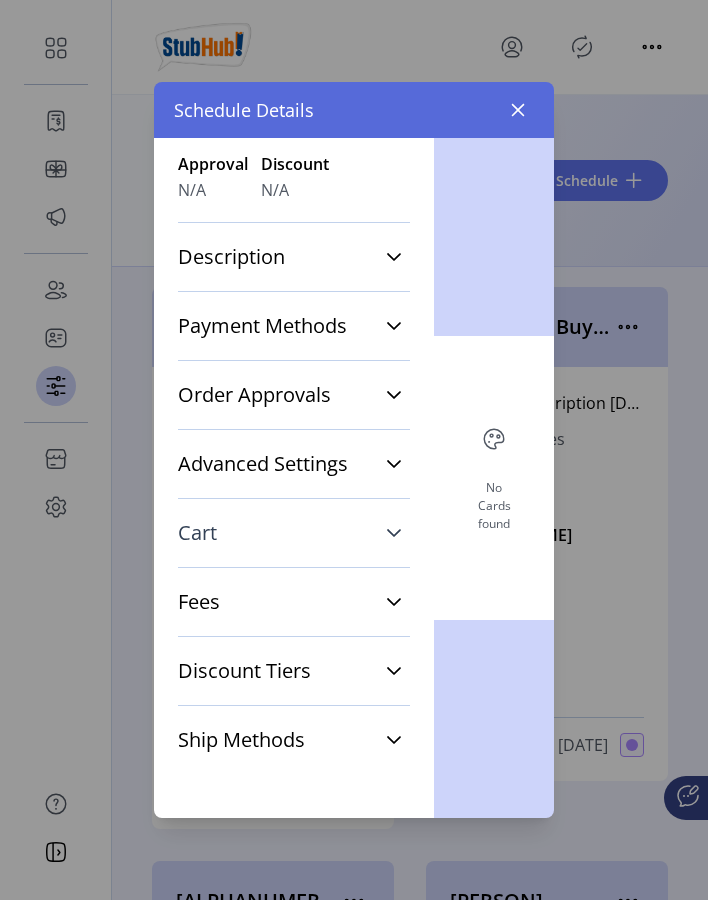 click on "Cart" at bounding box center (294, 533) 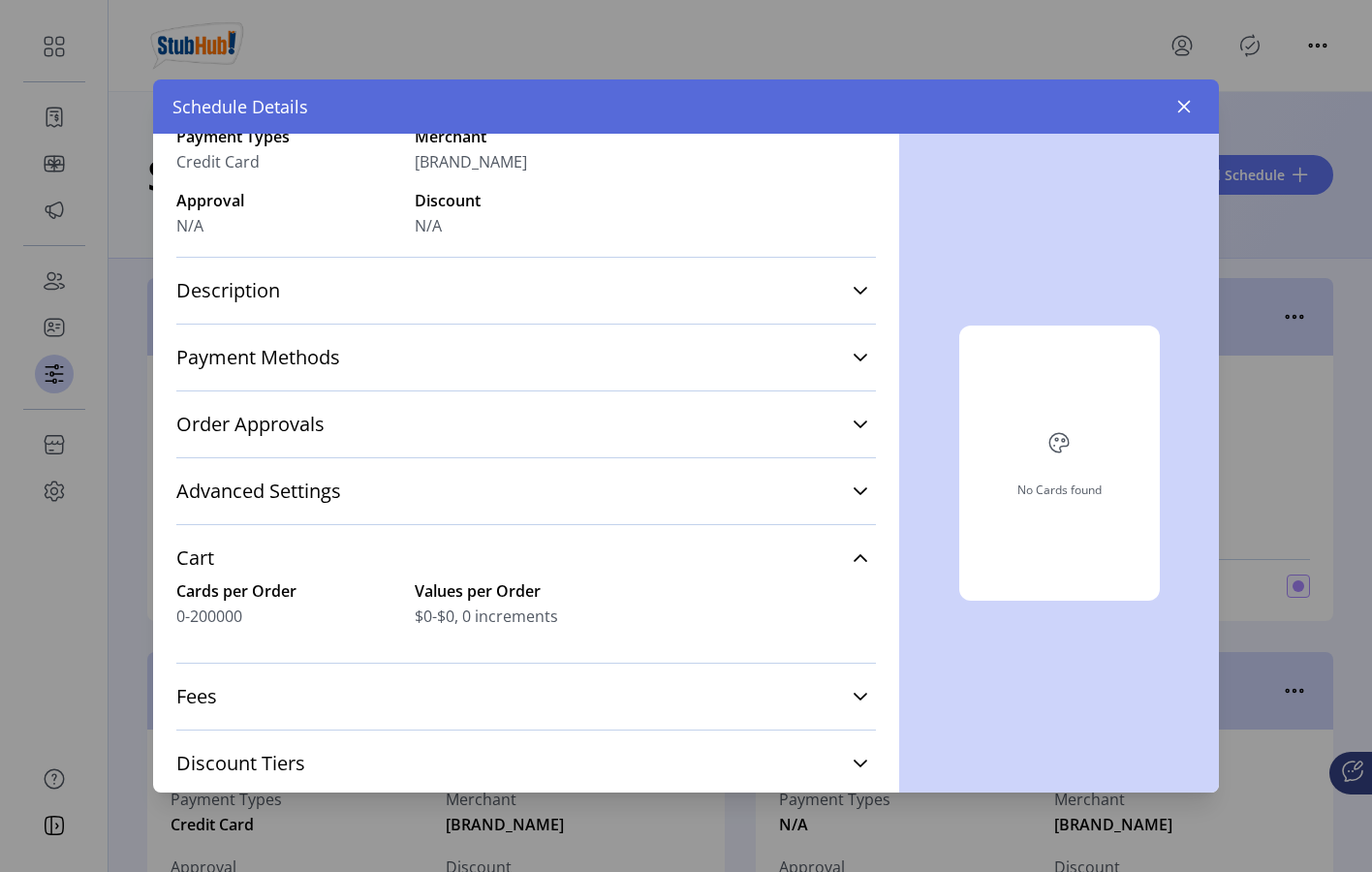 scroll, scrollTop: 260, scrollLeft: 0, axis: vertical 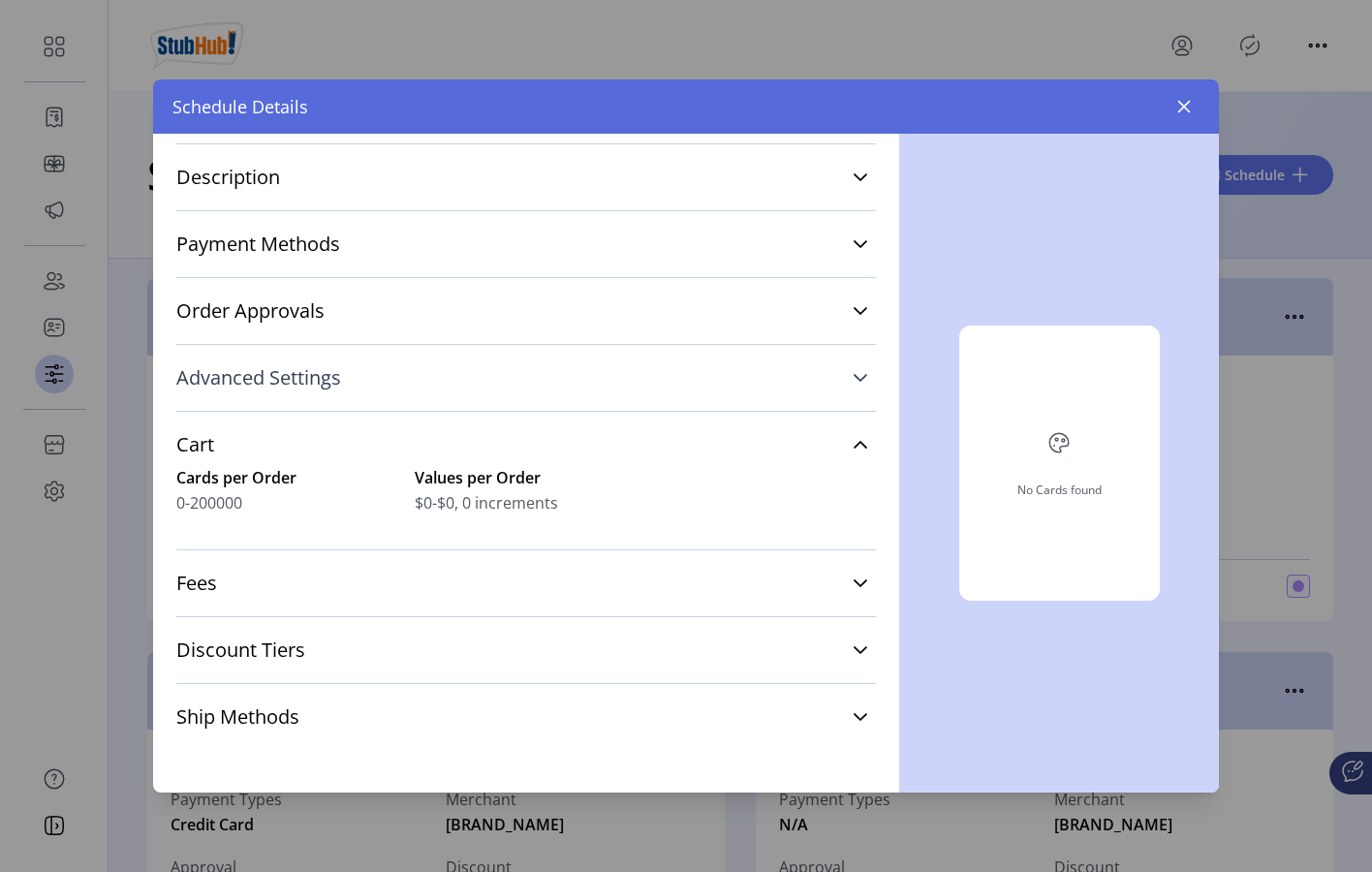 click on "Advanced Settings" at bounding box center [526, 378] 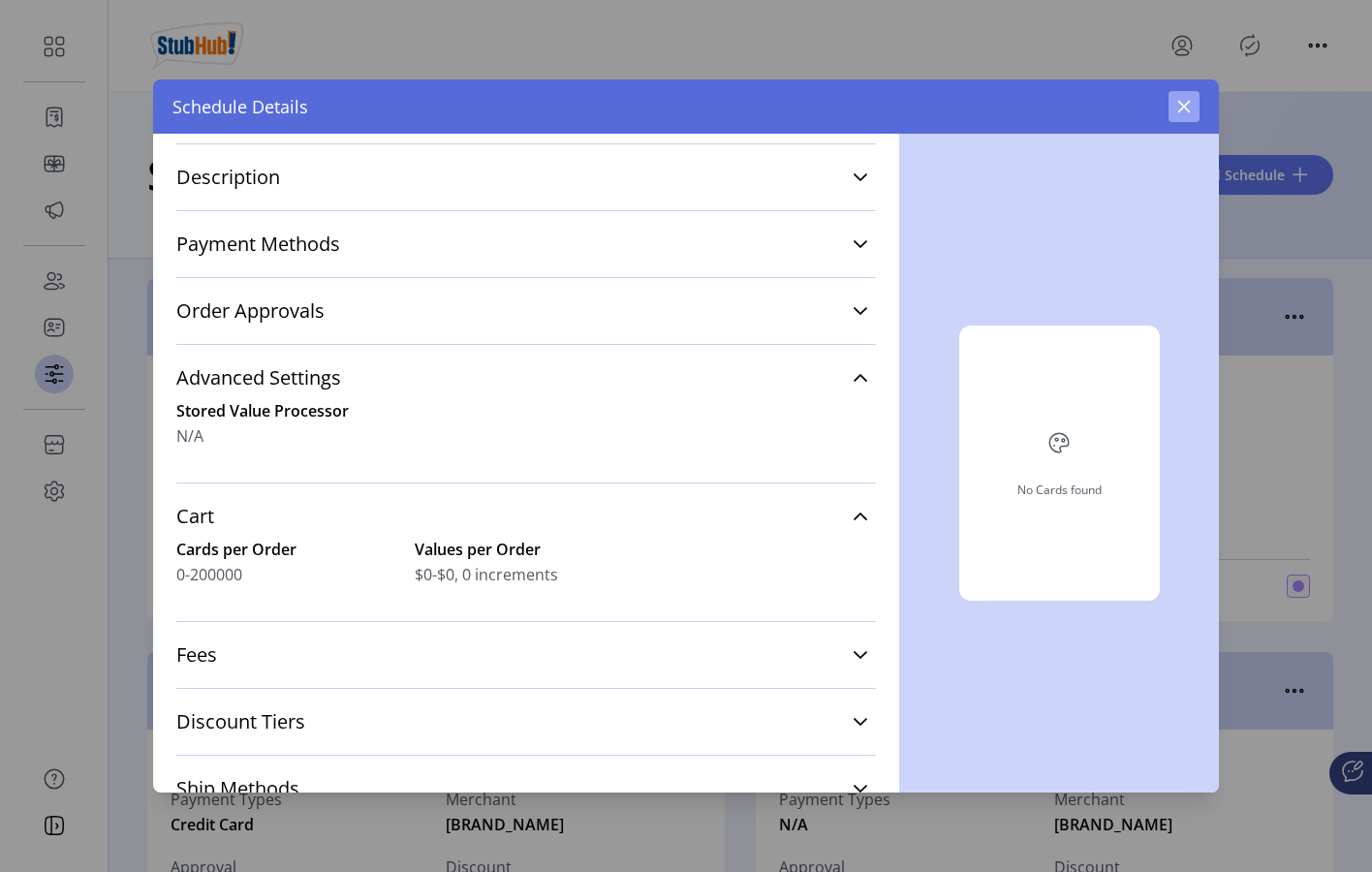 click at bounding box center (1184, 107) 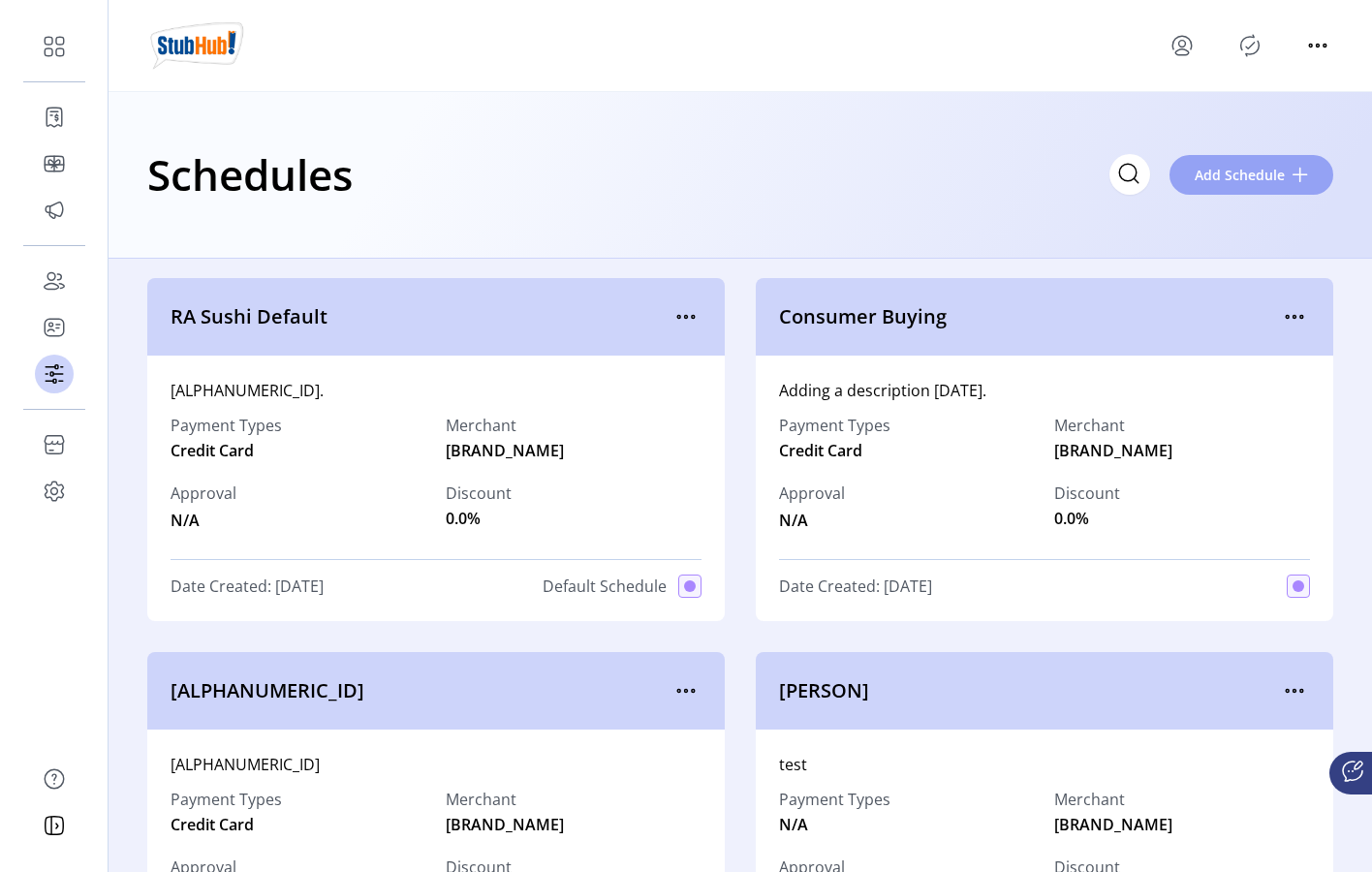 click on "Add Schedule" at bounding box center (1239, 174) 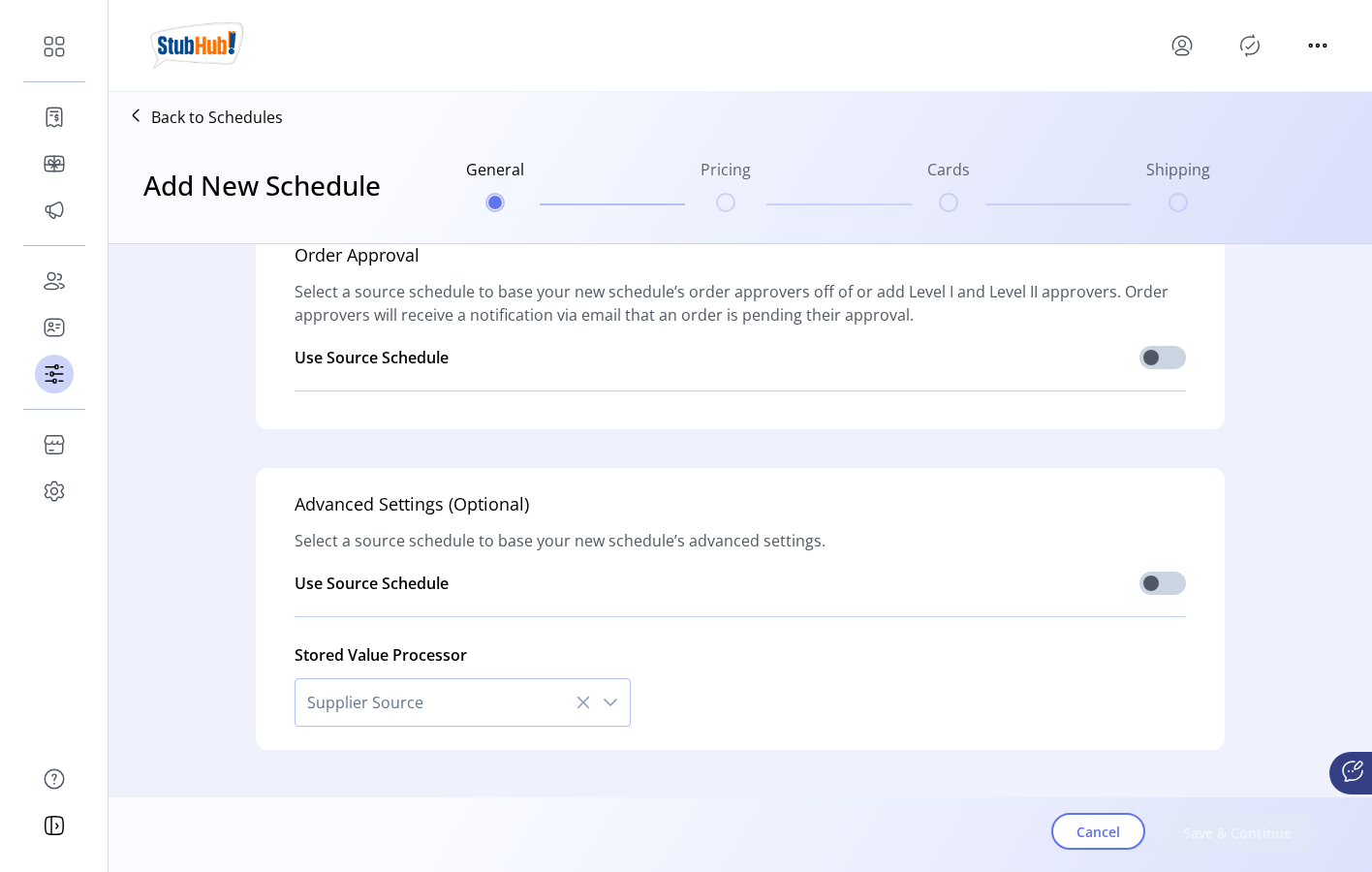 scroll, scrollTop: 1307, scrollLeft: 0, axis: vertical 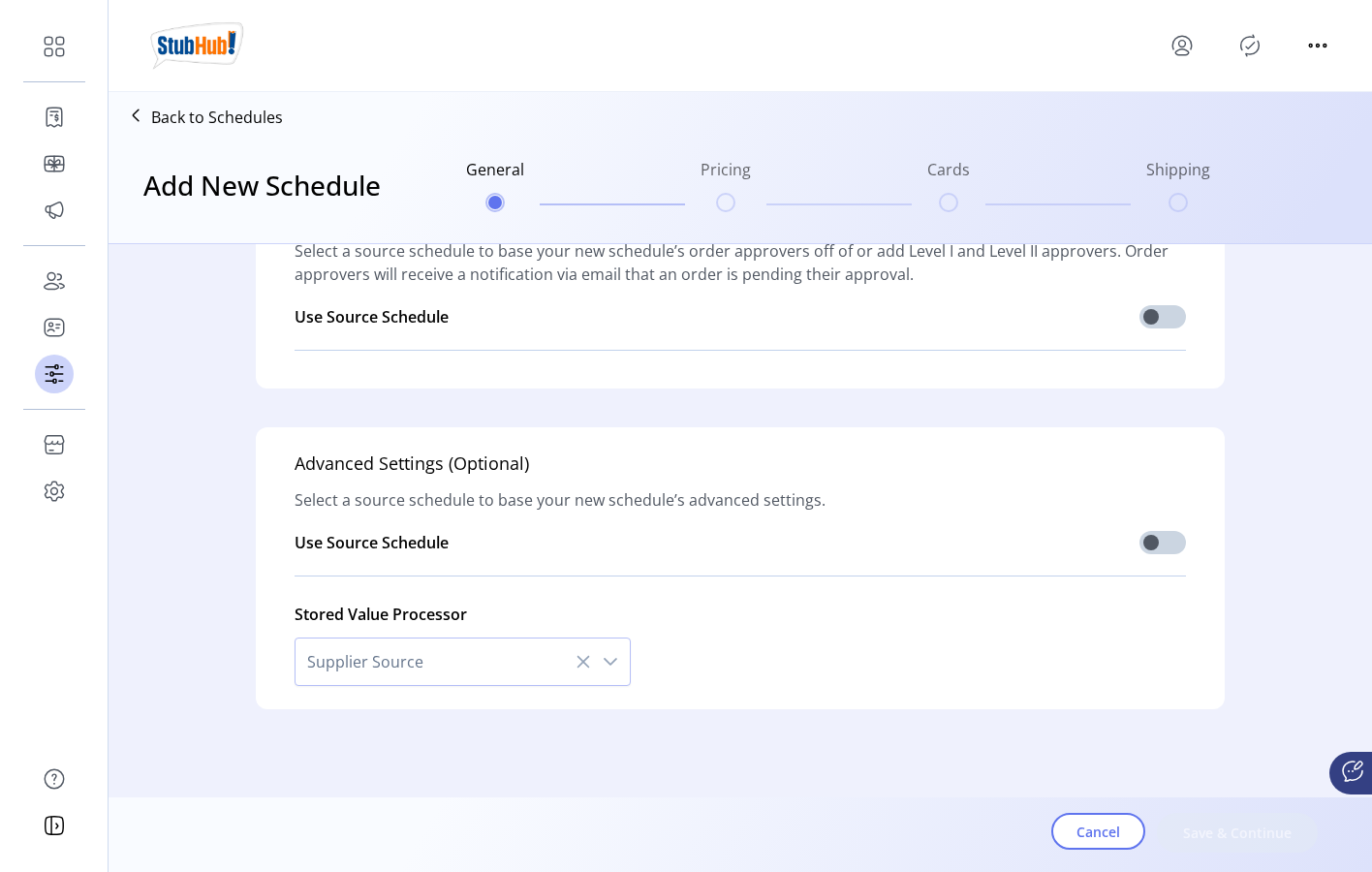 click at bounding box center (610, 662) 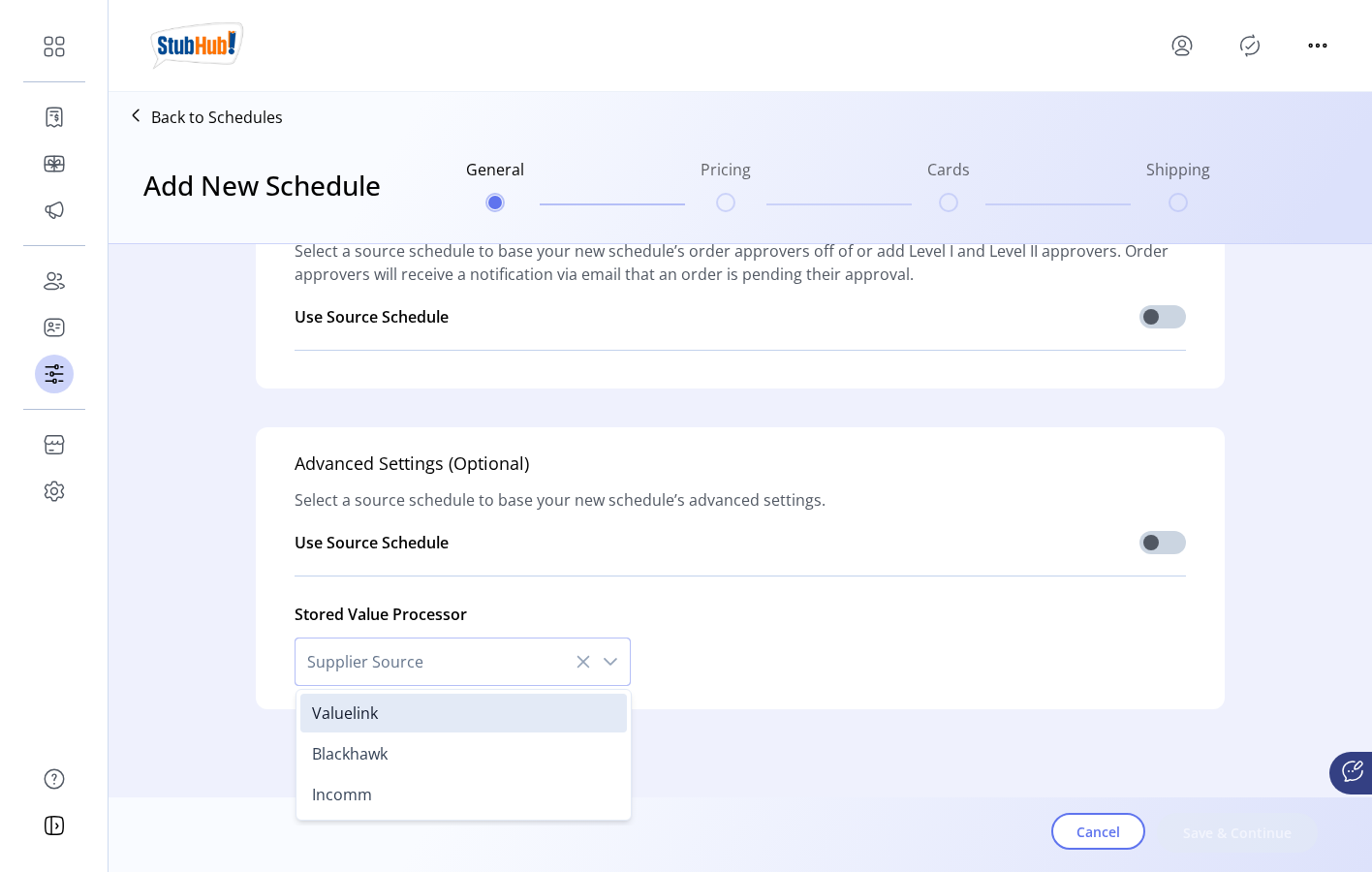 click on "Supplier Source" at bounding box center (443, 662) 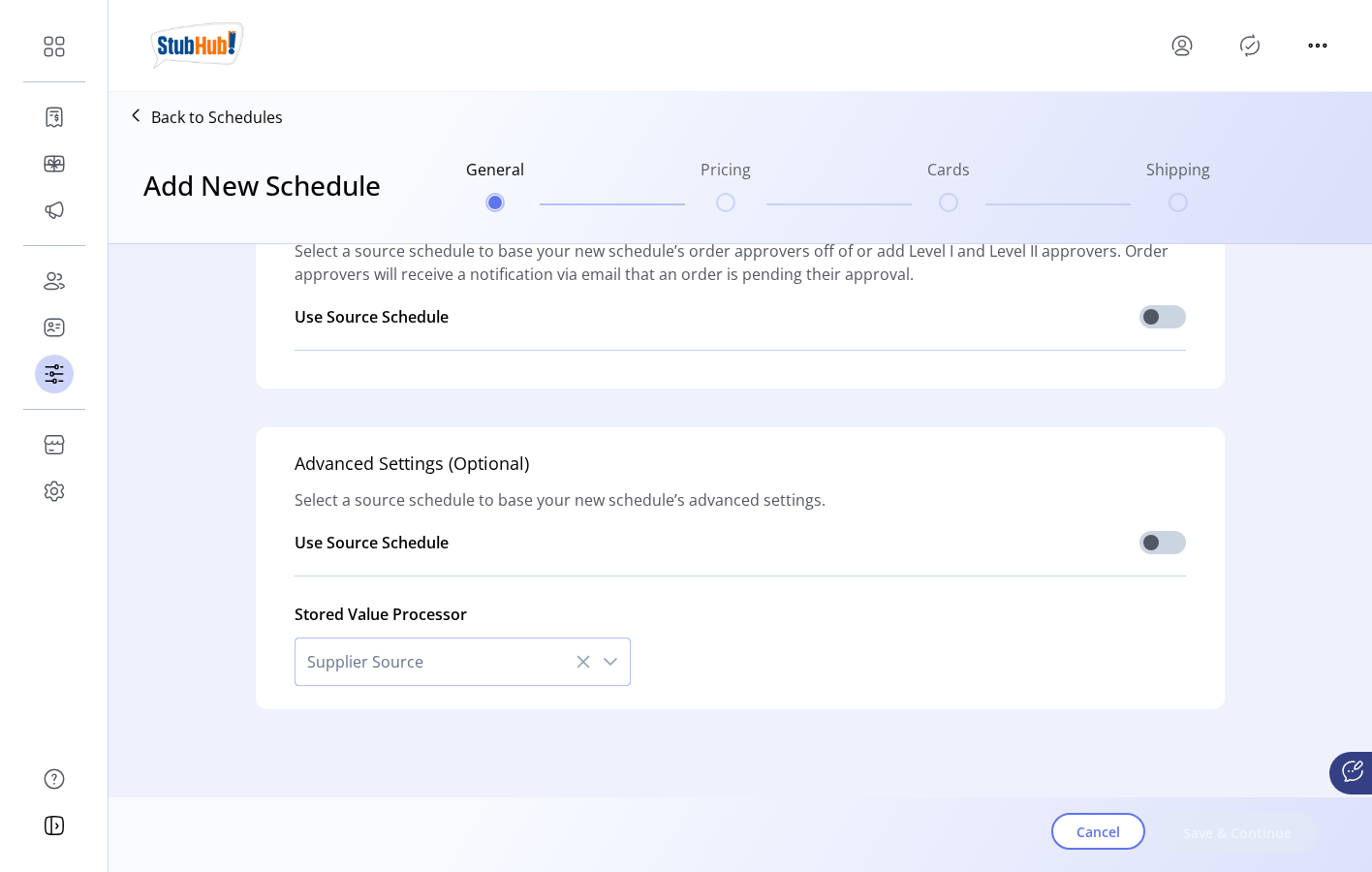 click on "Supplier Source" at bounding box center (443, 662) 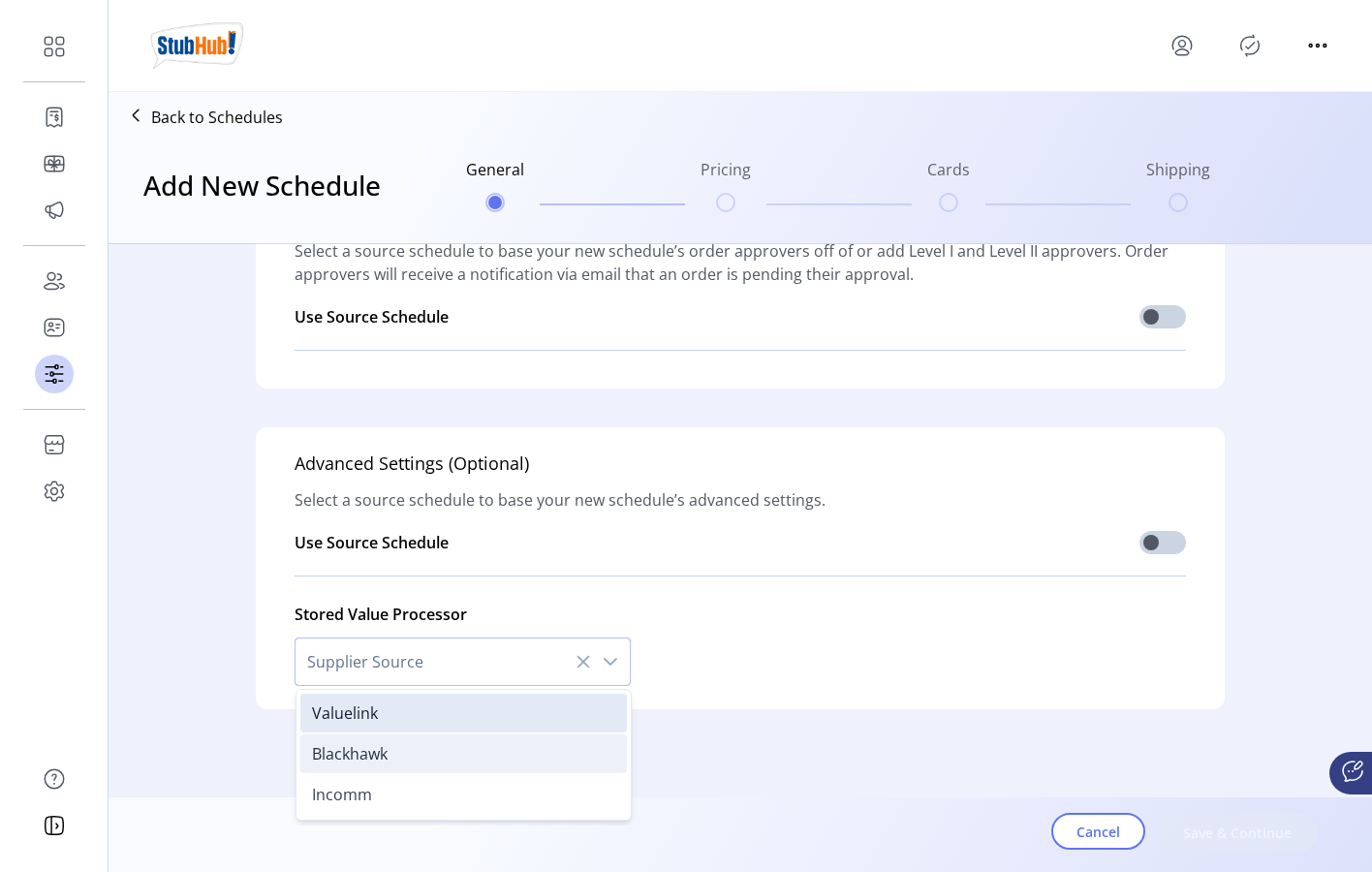click on "Blackhawk" at bounding box center (350, 754) 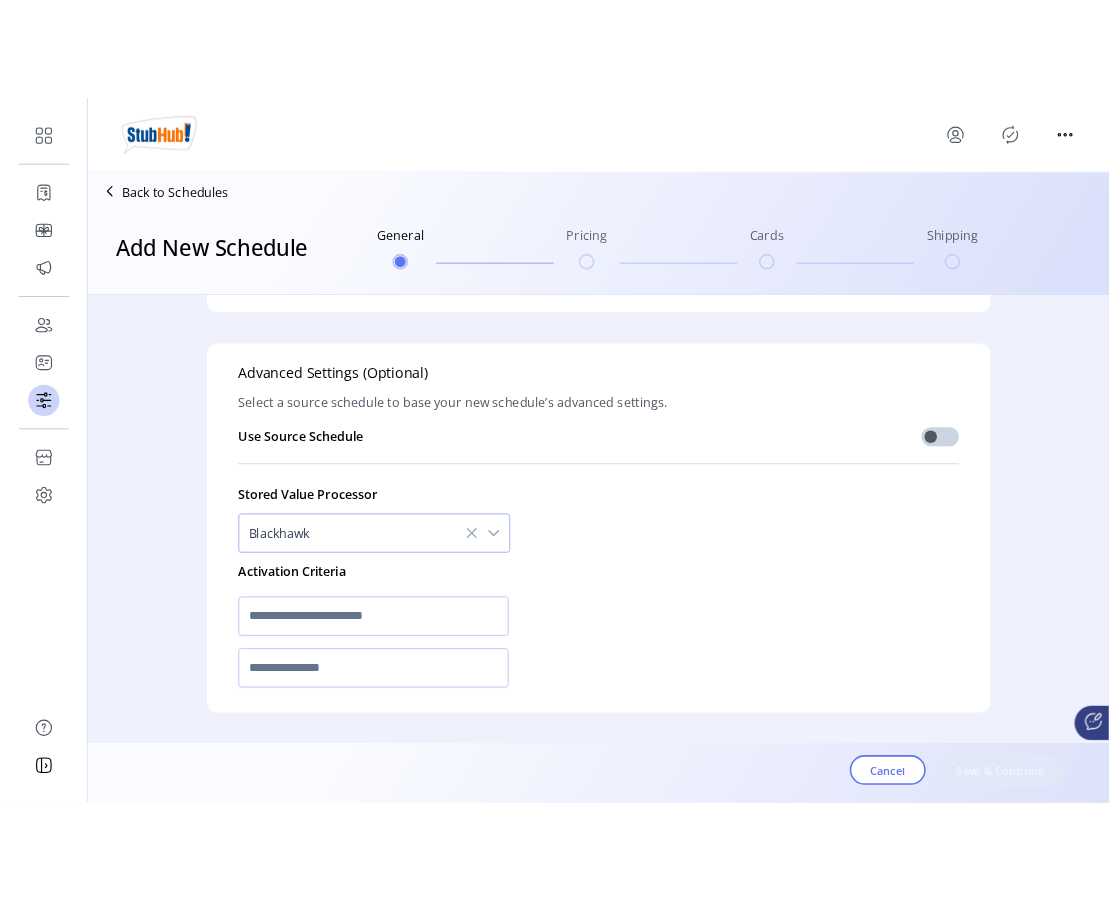 scroll, scrollTop: 1528, scrollLeft: 0, axis: vertical 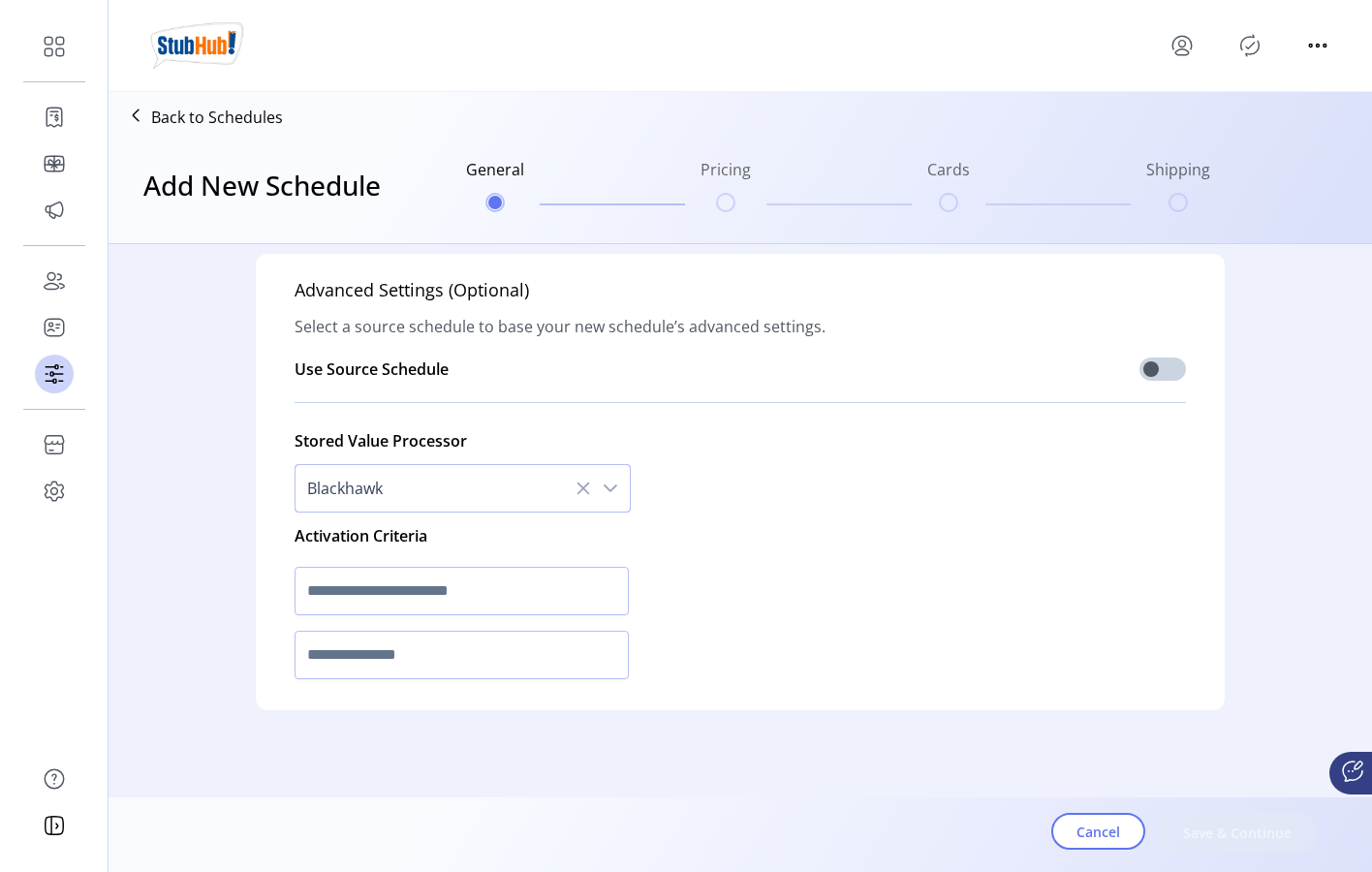 click on "Blackhawk" at bounding box center [443, 488] 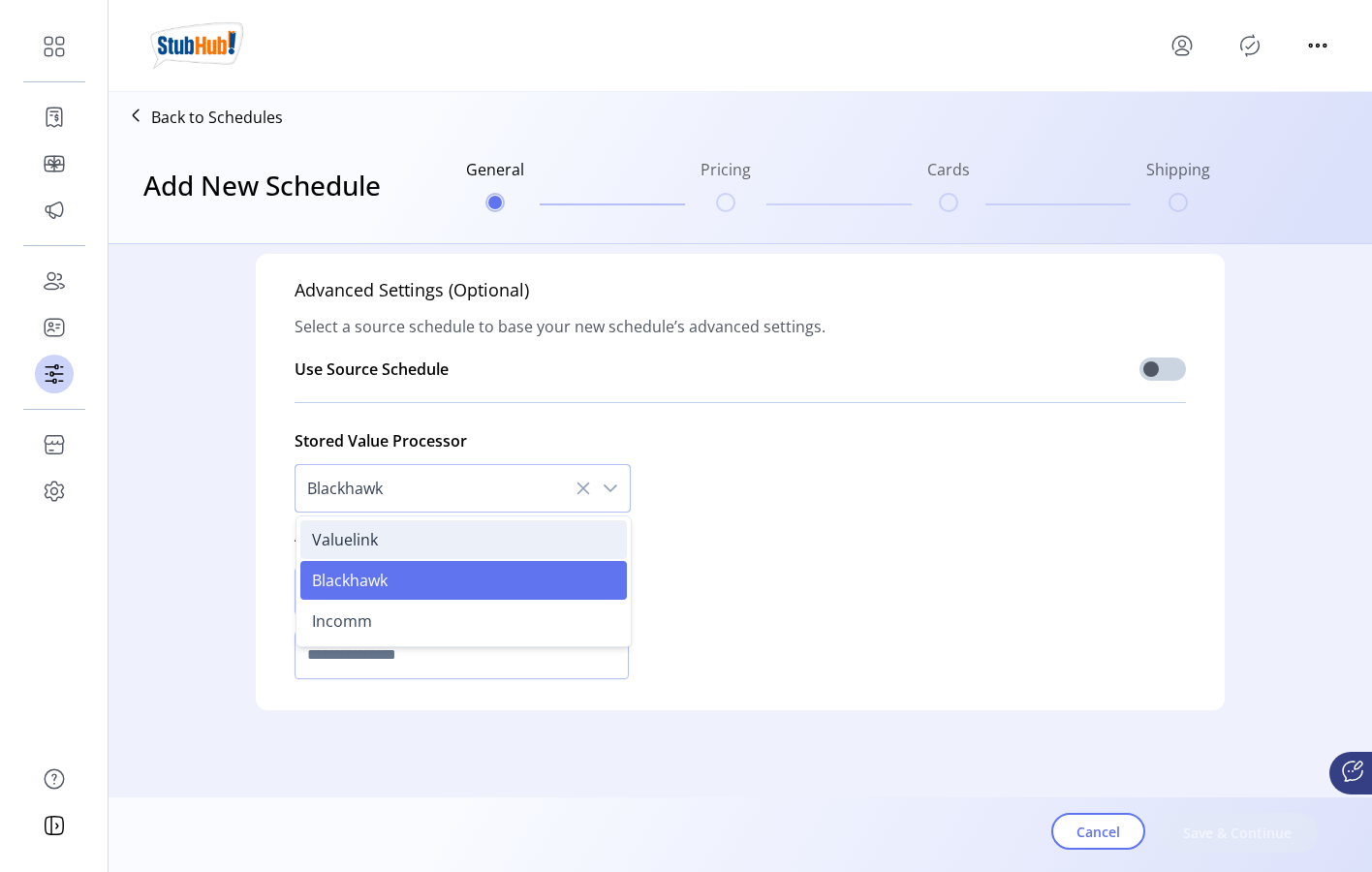 click on "Valuelink" at bounding box center [463, 540] 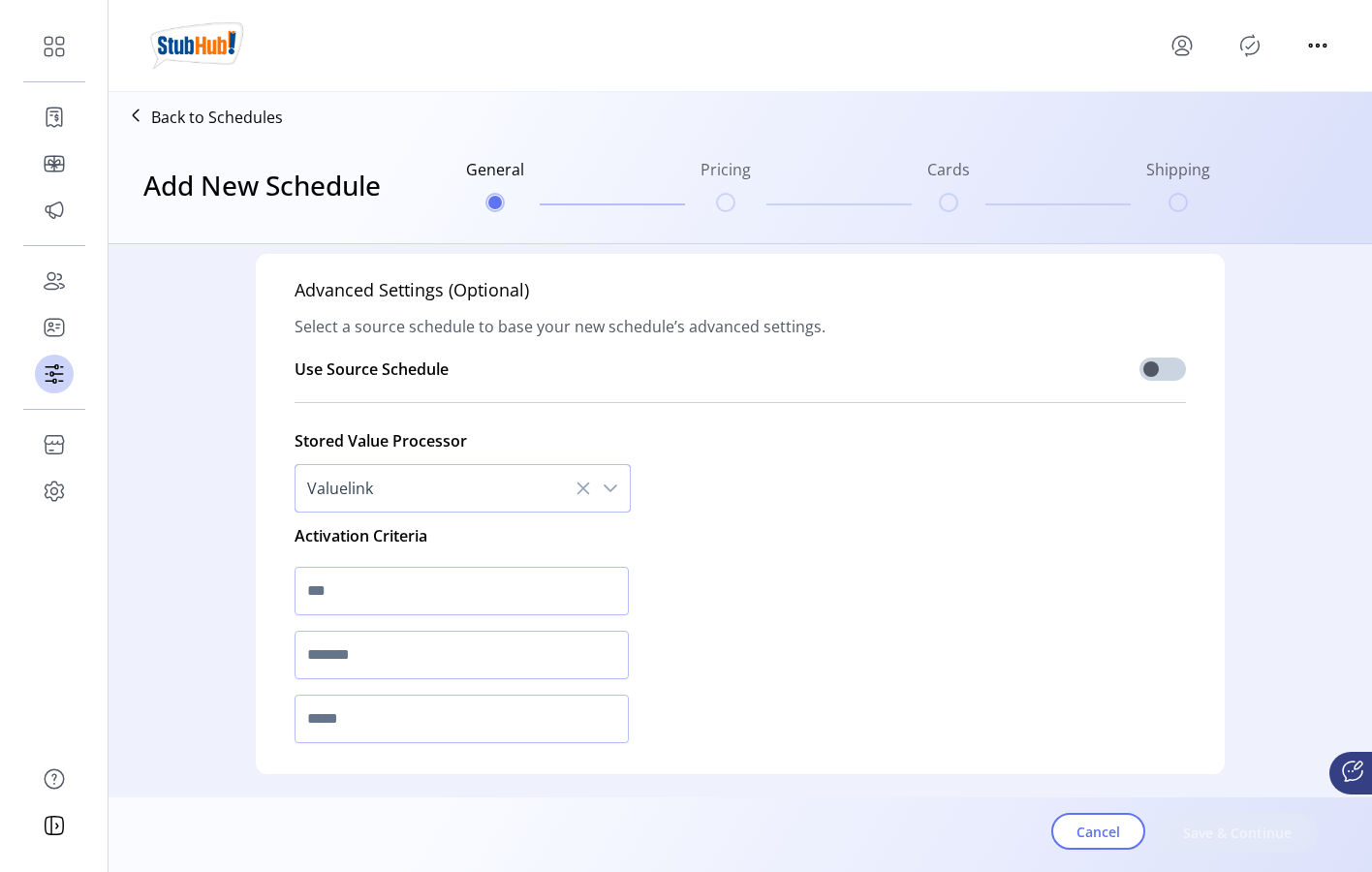 click on "Valuelink" at bounding box center (443, 488) 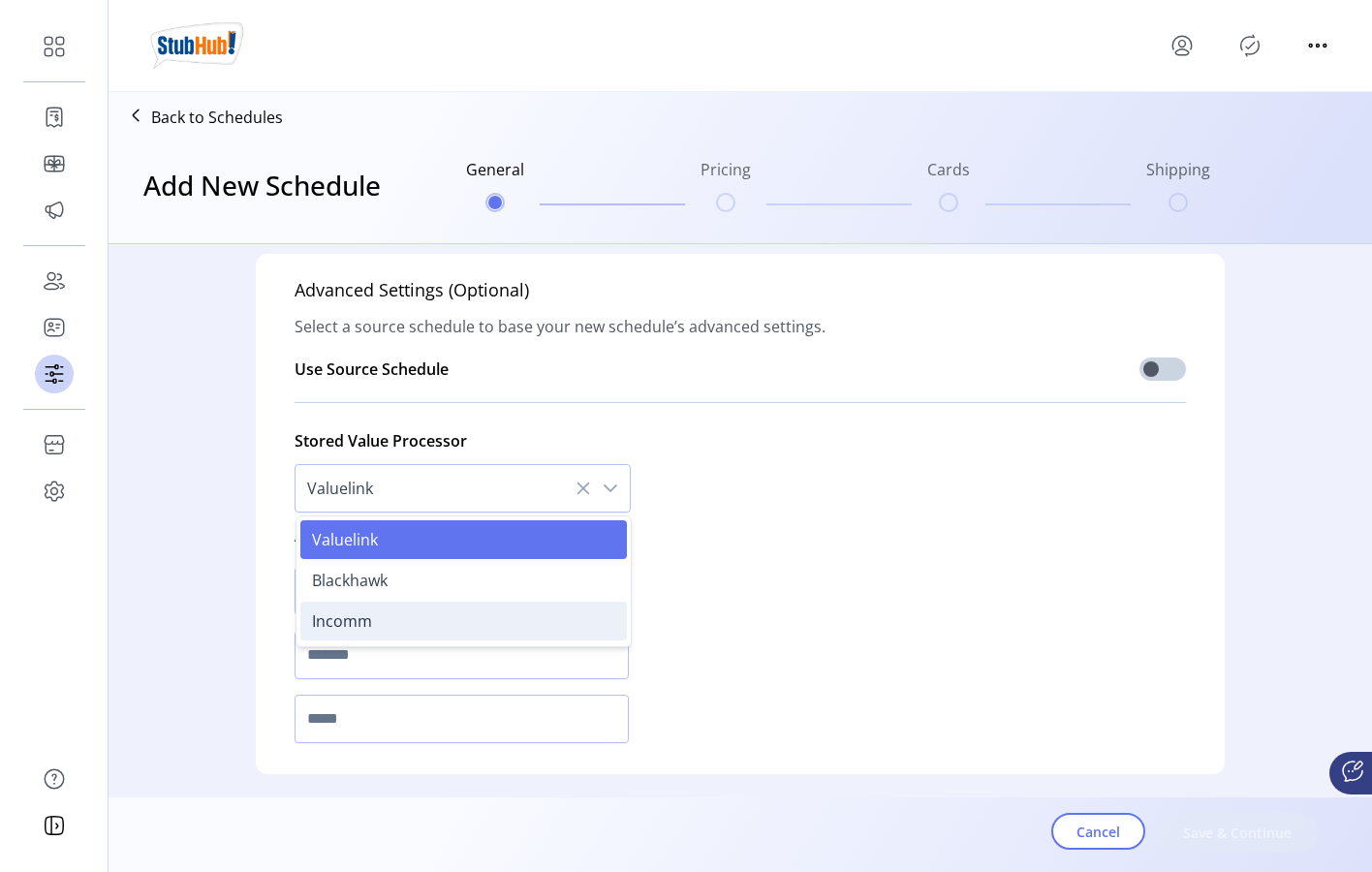 click on "Incomm" at bounding box center [342, 621] 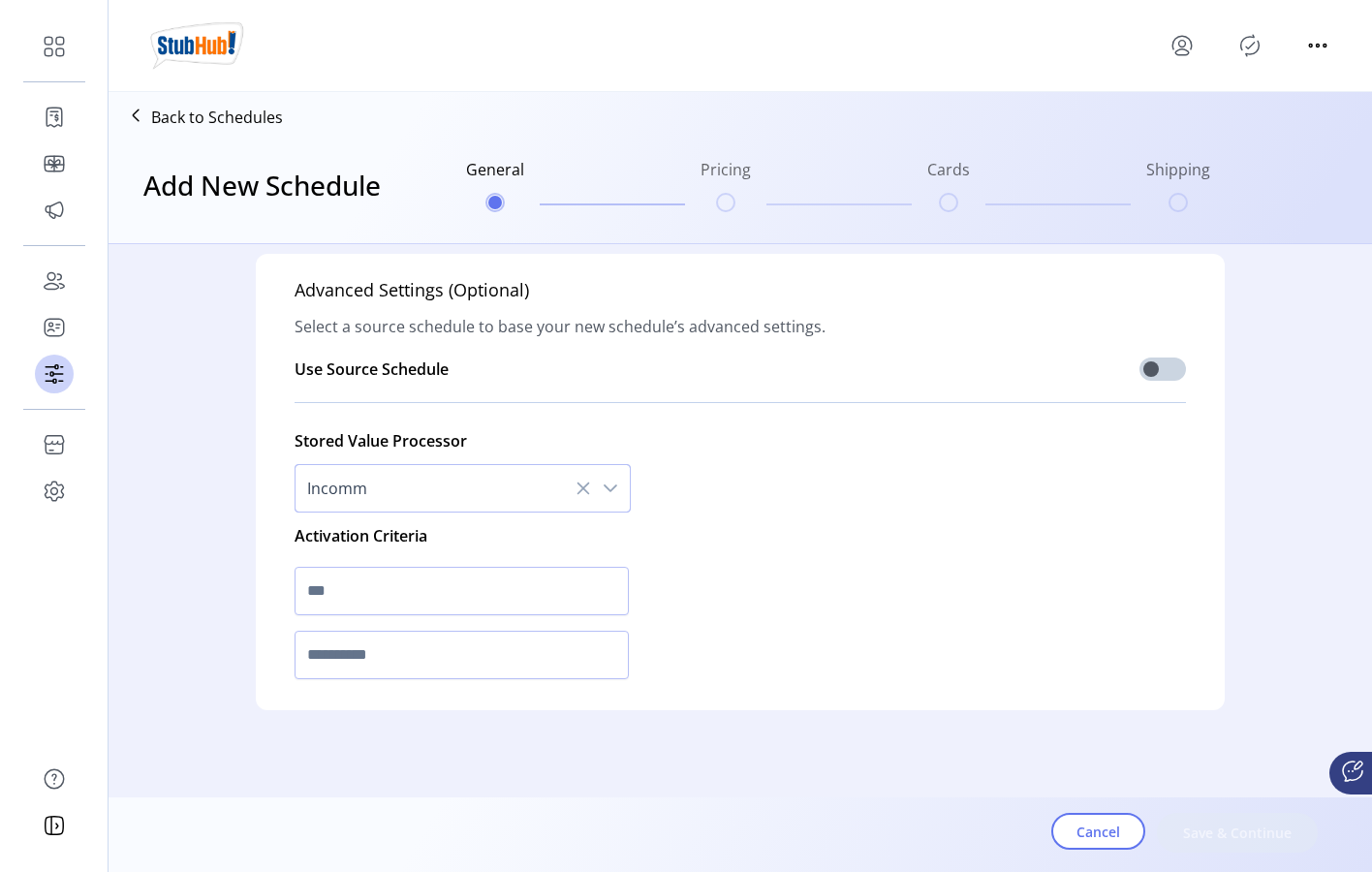 click on "Incomm" at bounding box center (443, 488) 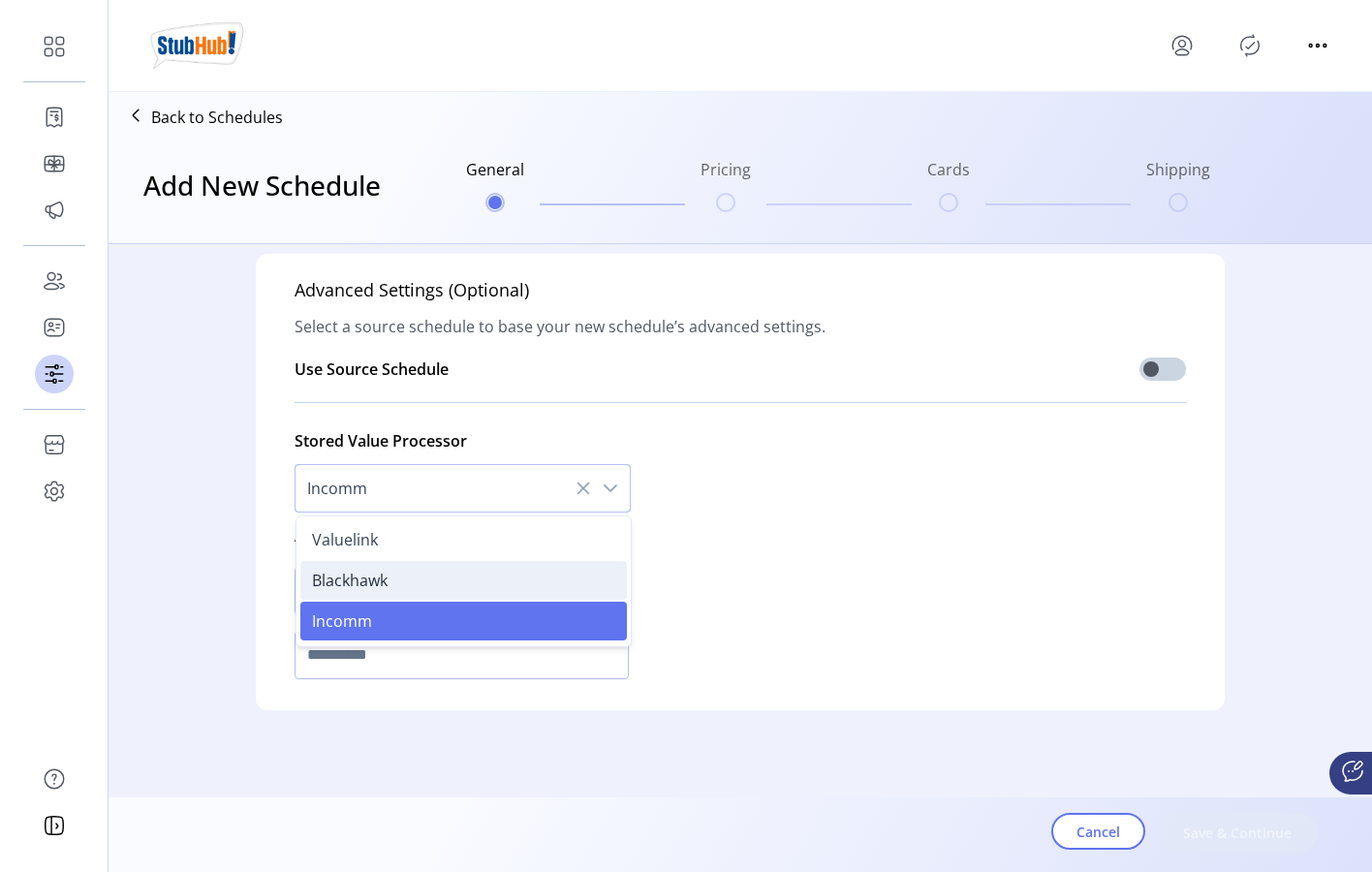 click on "Blackhawk" at bounding box center (350, 580) 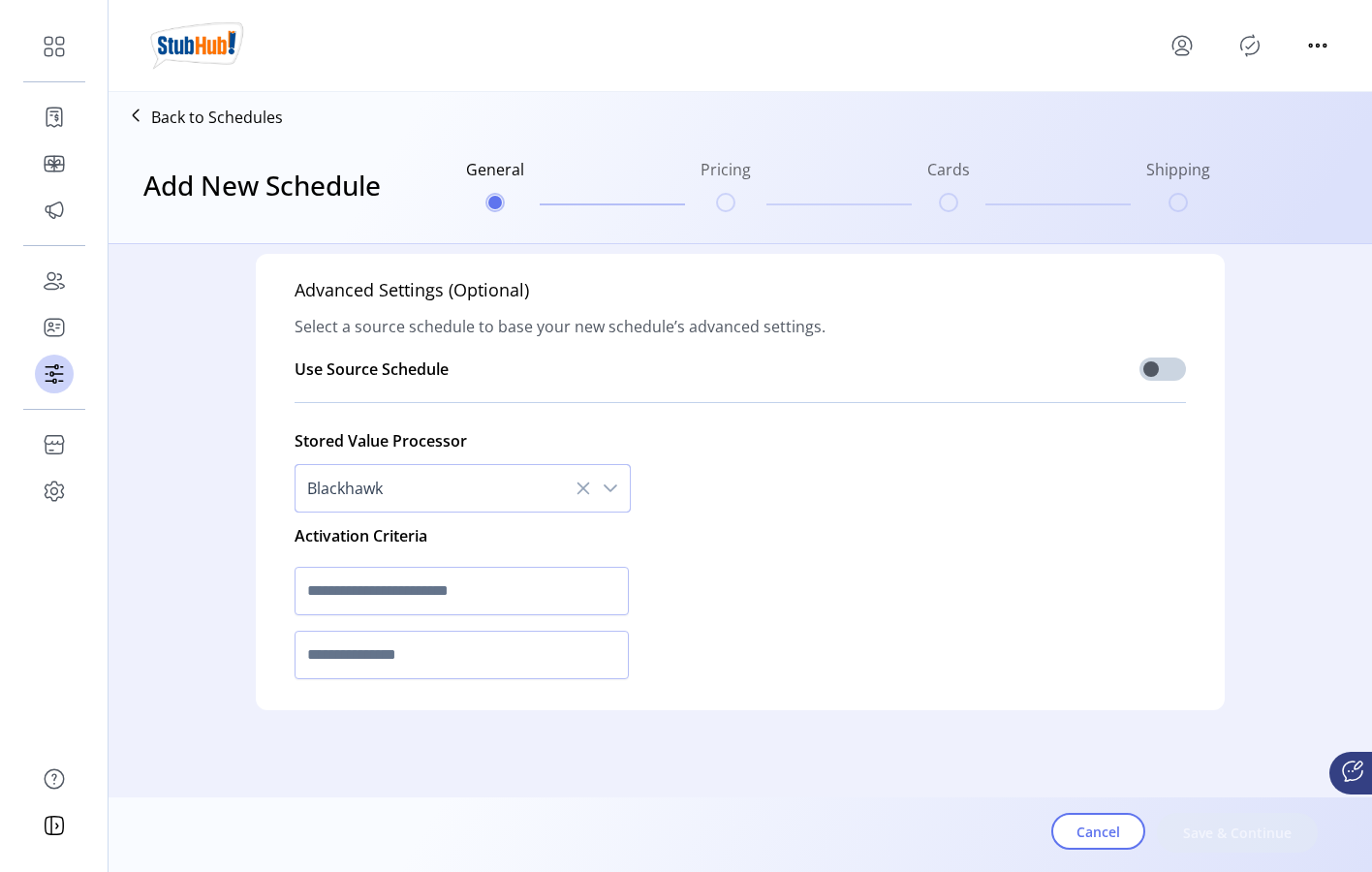 click on "Blackhawk" at bounding box center [443, 488] 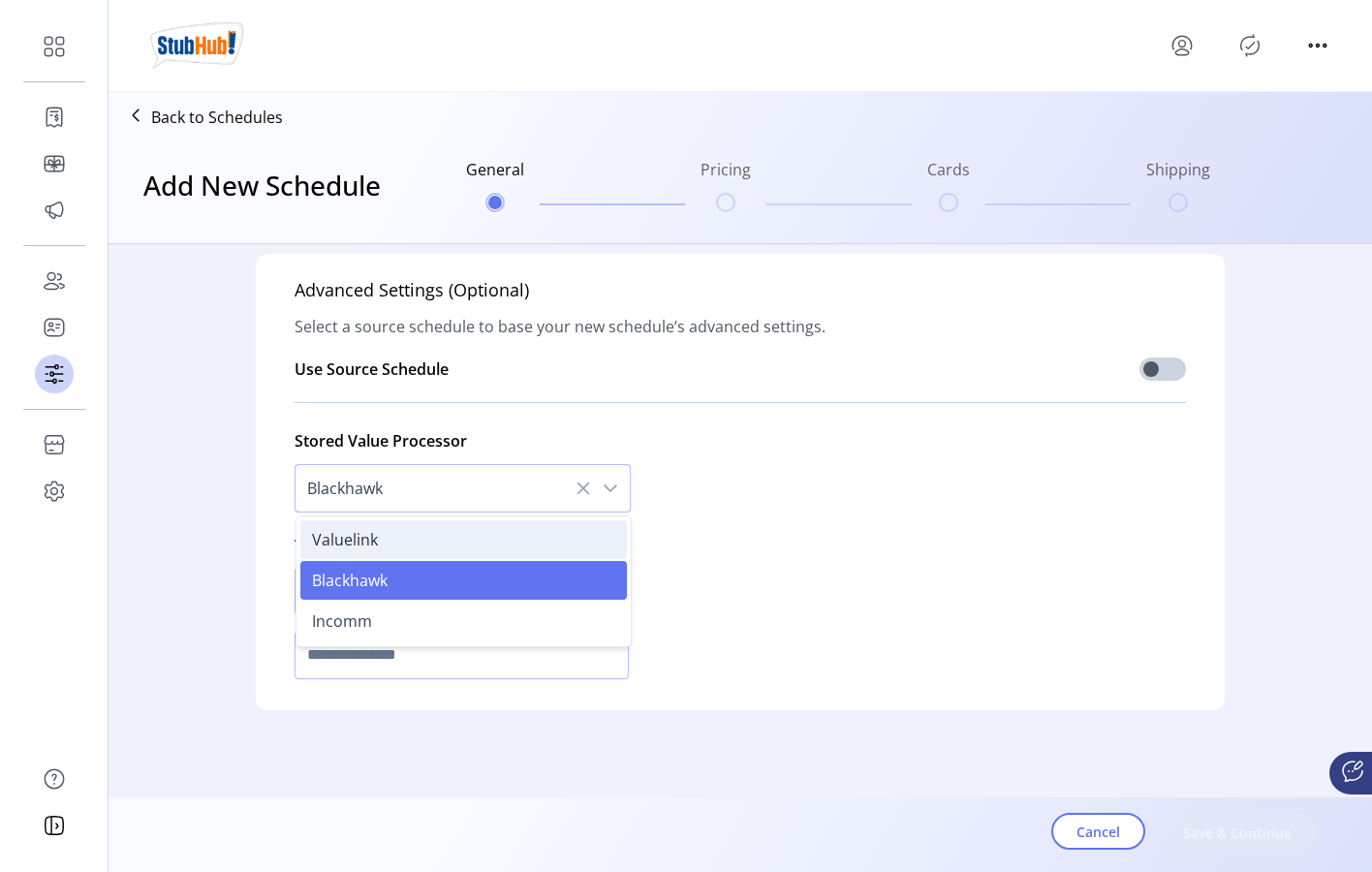 click on "Valuelink" at bounding box center (463, 540) 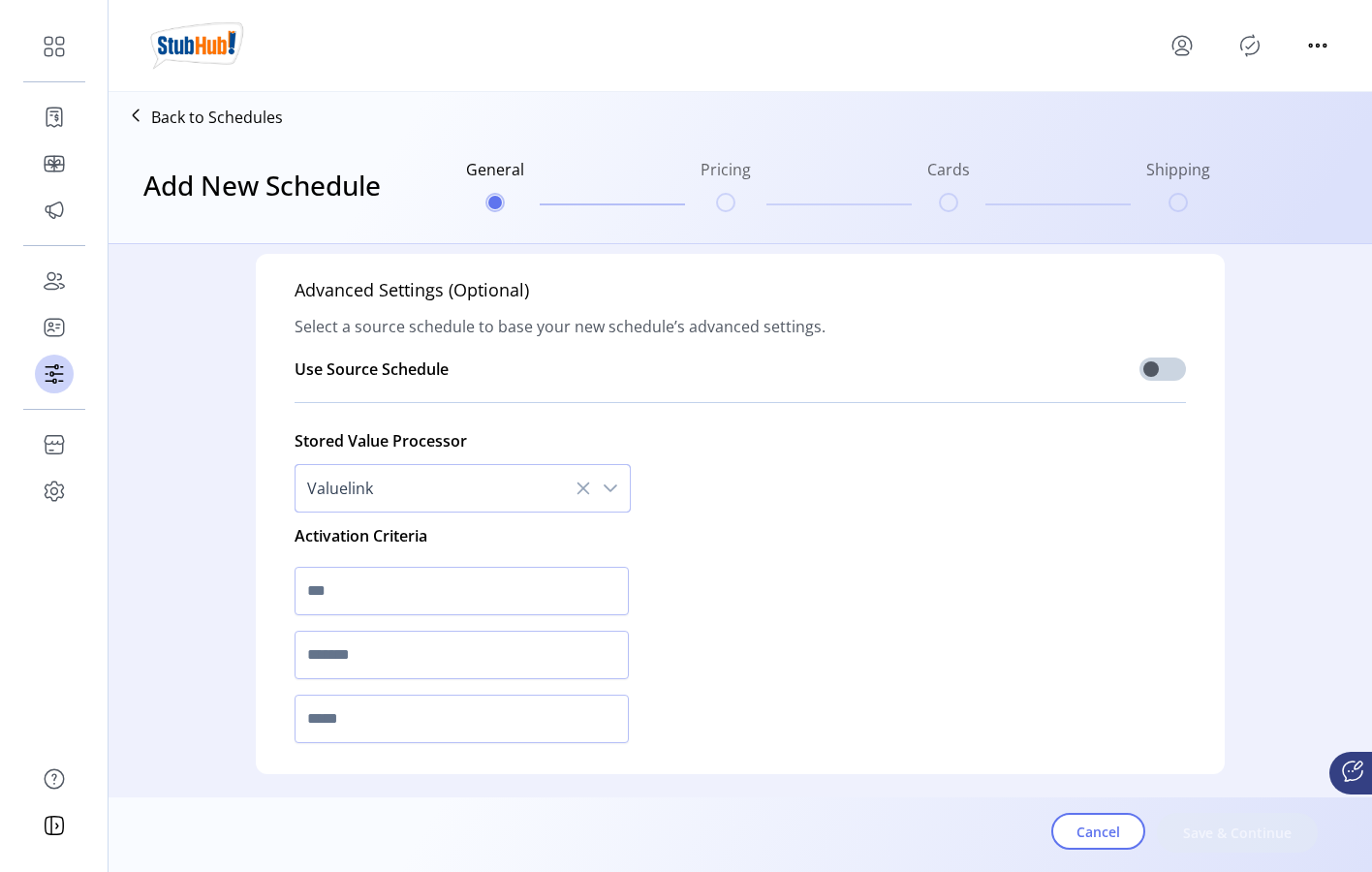 click on "Valuelink" at bounding box center (443, 488) 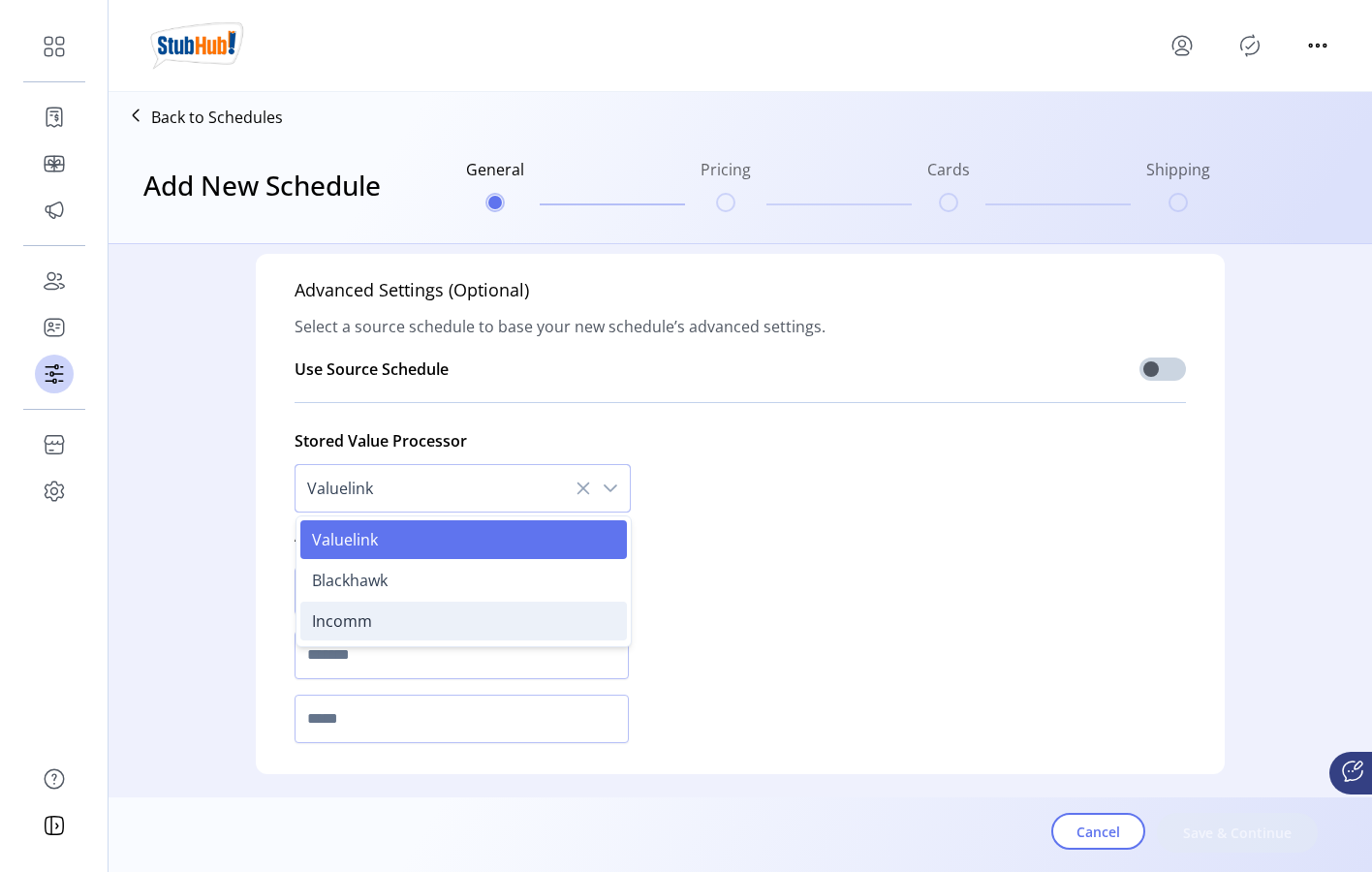 click on "Incomm" at bounding box center (342, 621) 